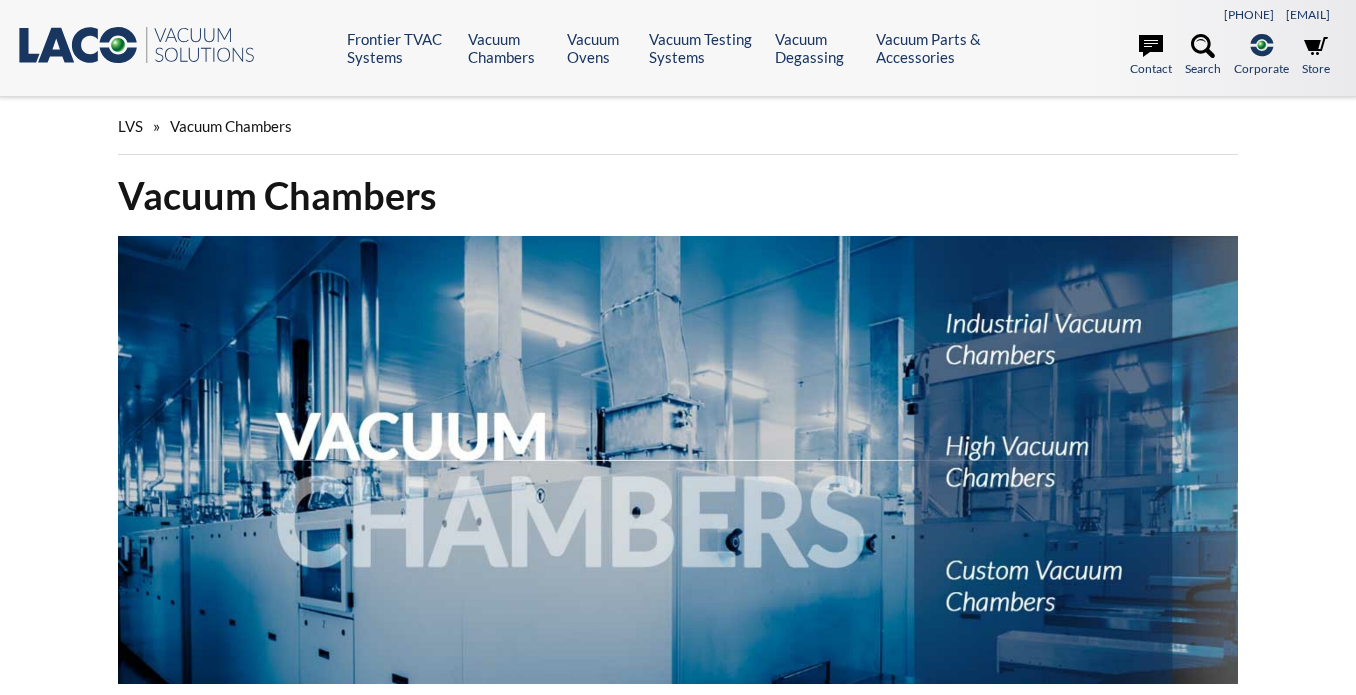 scroll, scrollTop: 0, scrollLeft: 0, axis: both 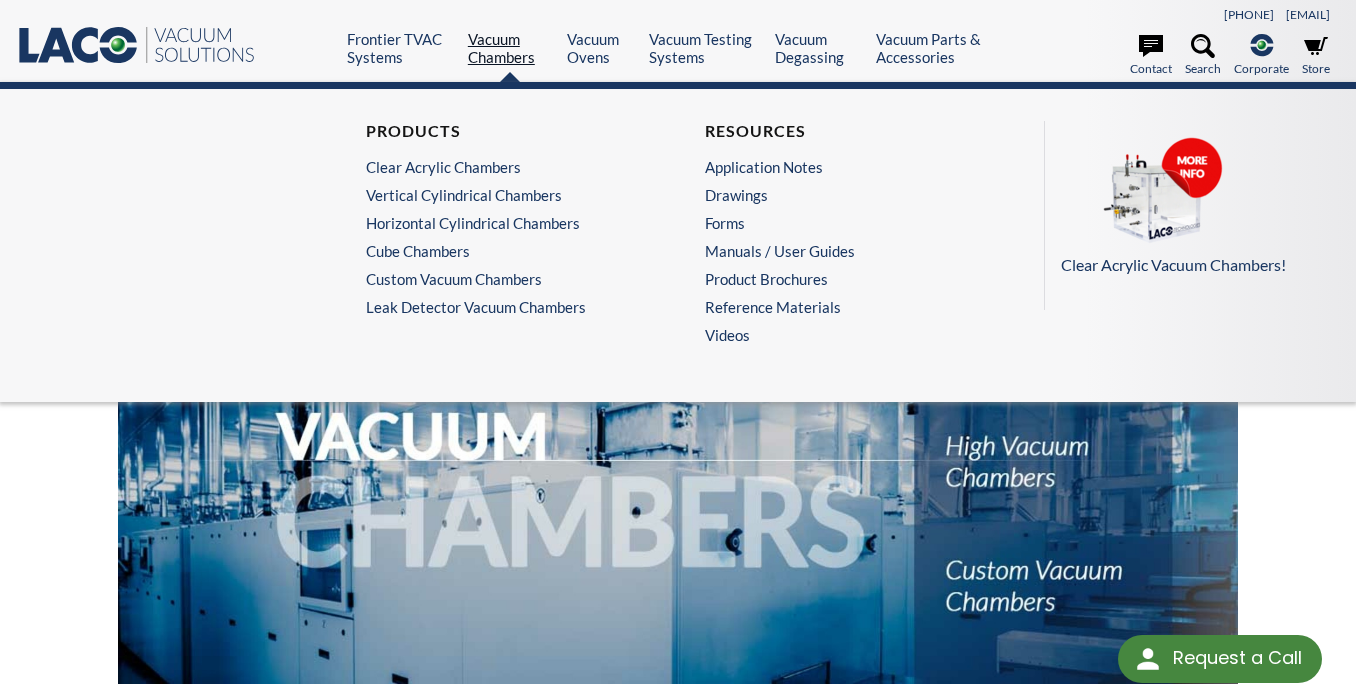 click on "Vacuum Chambers" at bounding box center (510, 48) 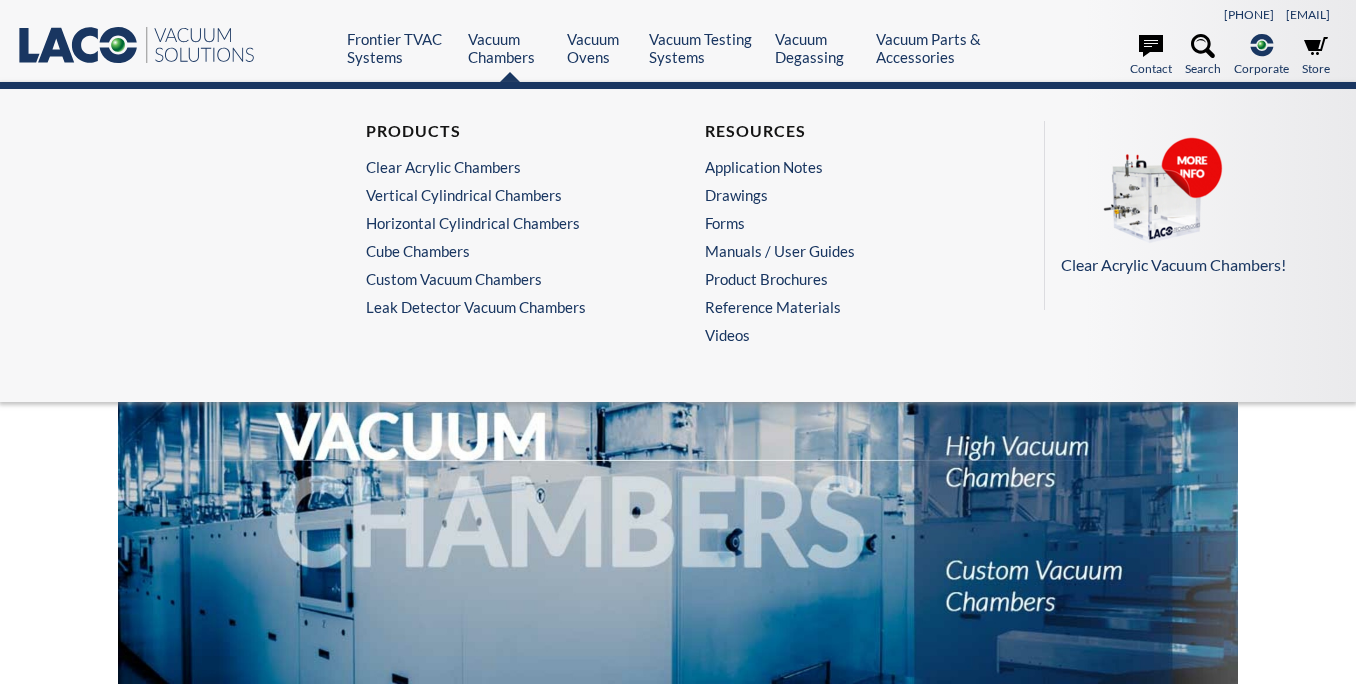 scroll, scrollTop: 0, scrollLeft: 0, axis: both 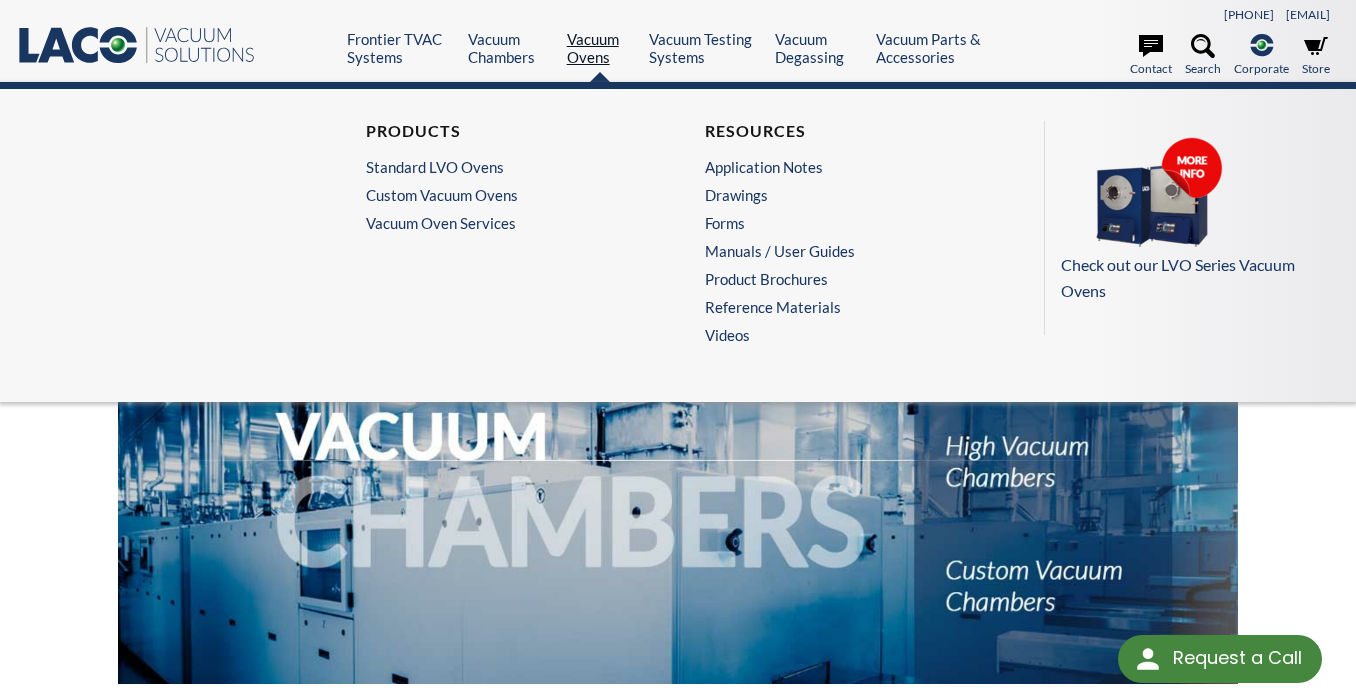 click on "Vacuum Ovens" at bounding box center (600, 48) 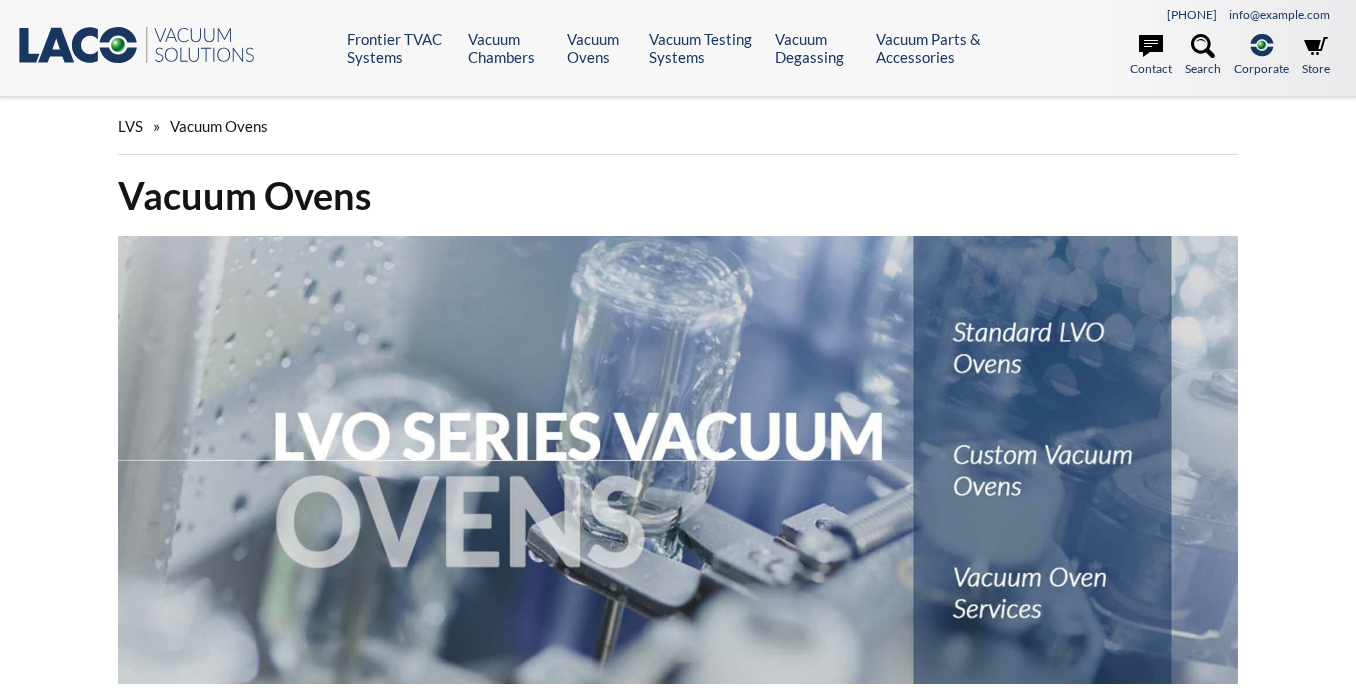 scroll, scrollTop: 0, scrollLeft: 0, axis: both 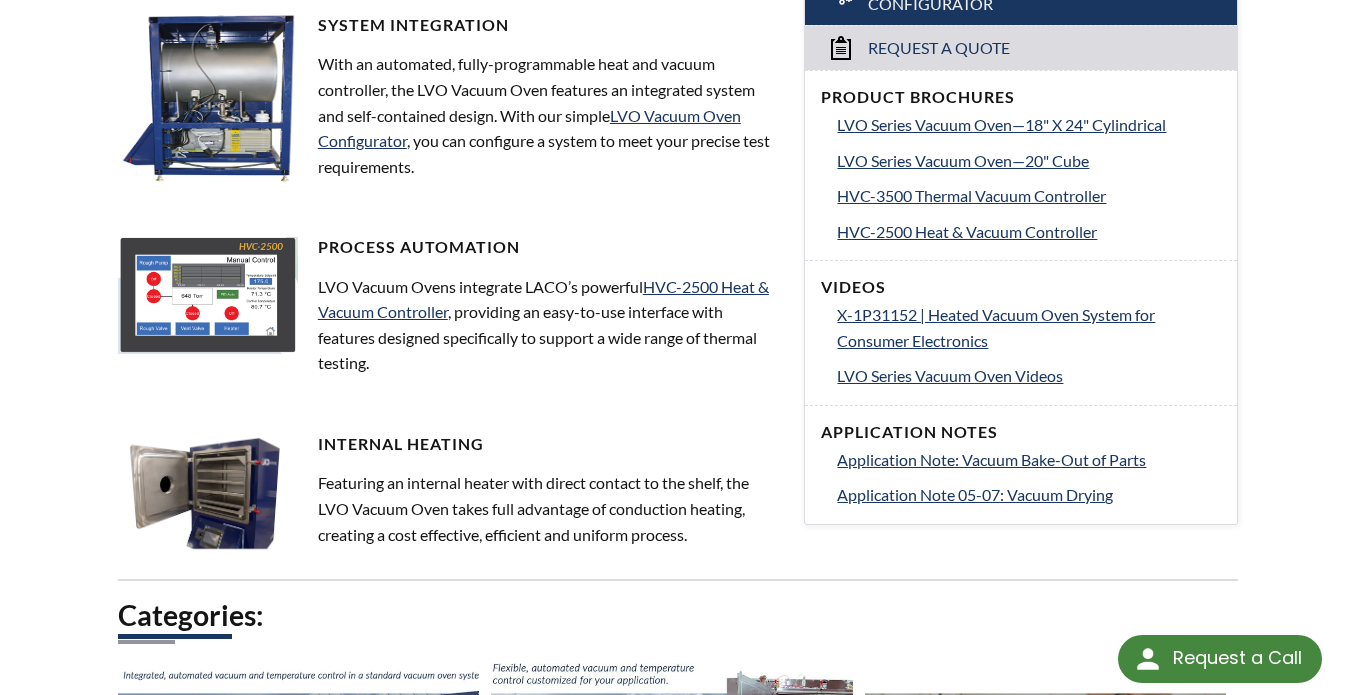 click on "Internal Heating" at bounding box center (449, 444) 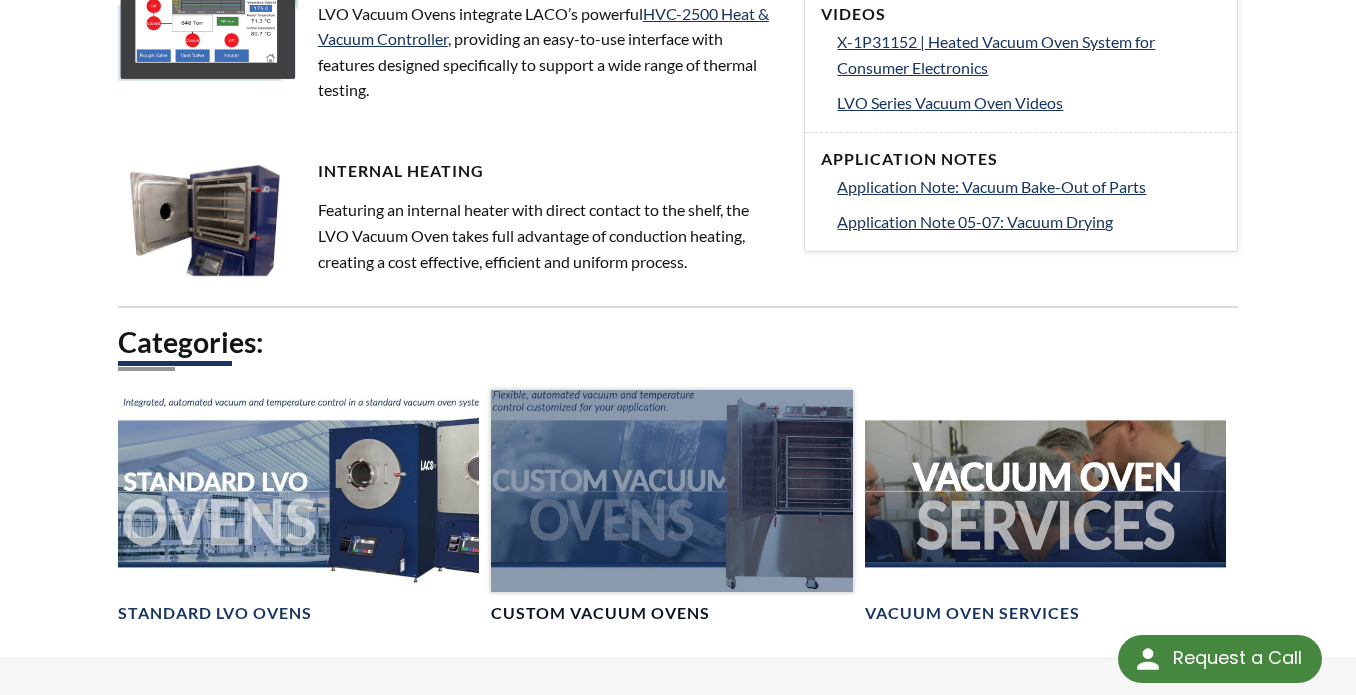 scroll, scrollTop: 1100, scrollLeft: 0, axis: vertical 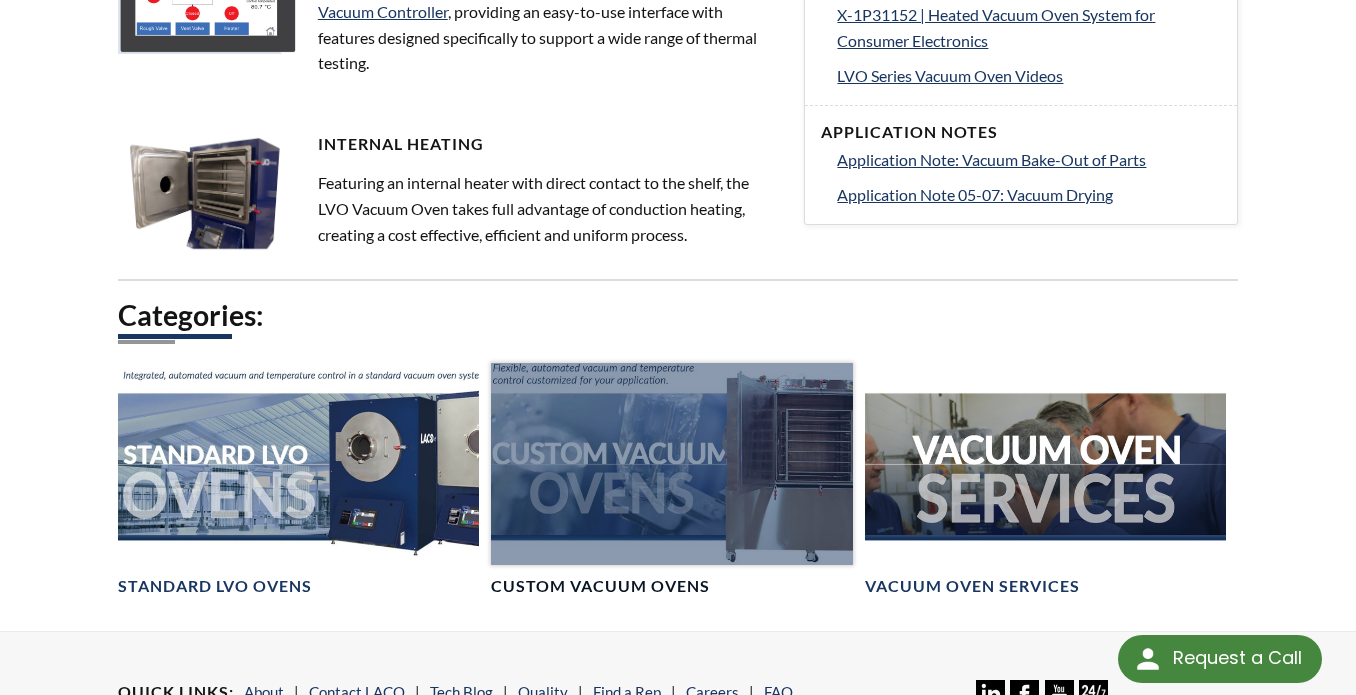 click on "Custom Vacuum Ovens" at bounding box center [600, 586] 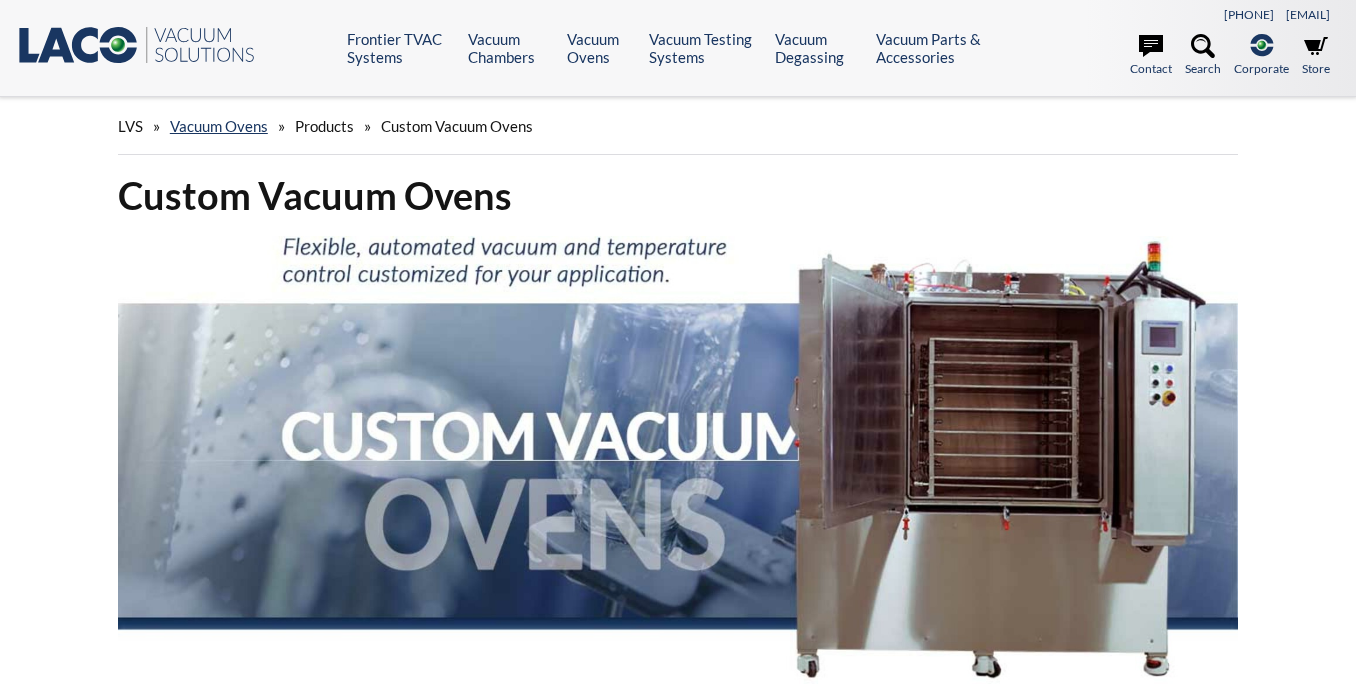 scroll, scrollTop: 0, scrollLeft: 0, axis: both 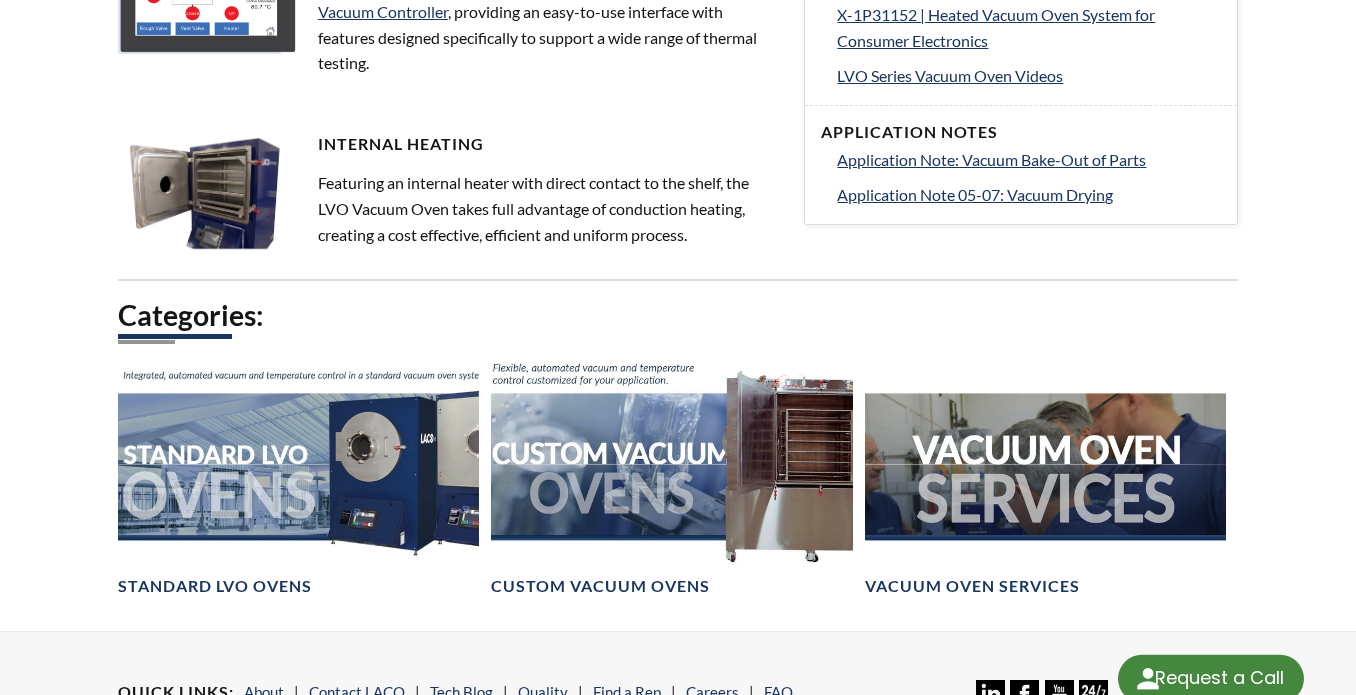 select 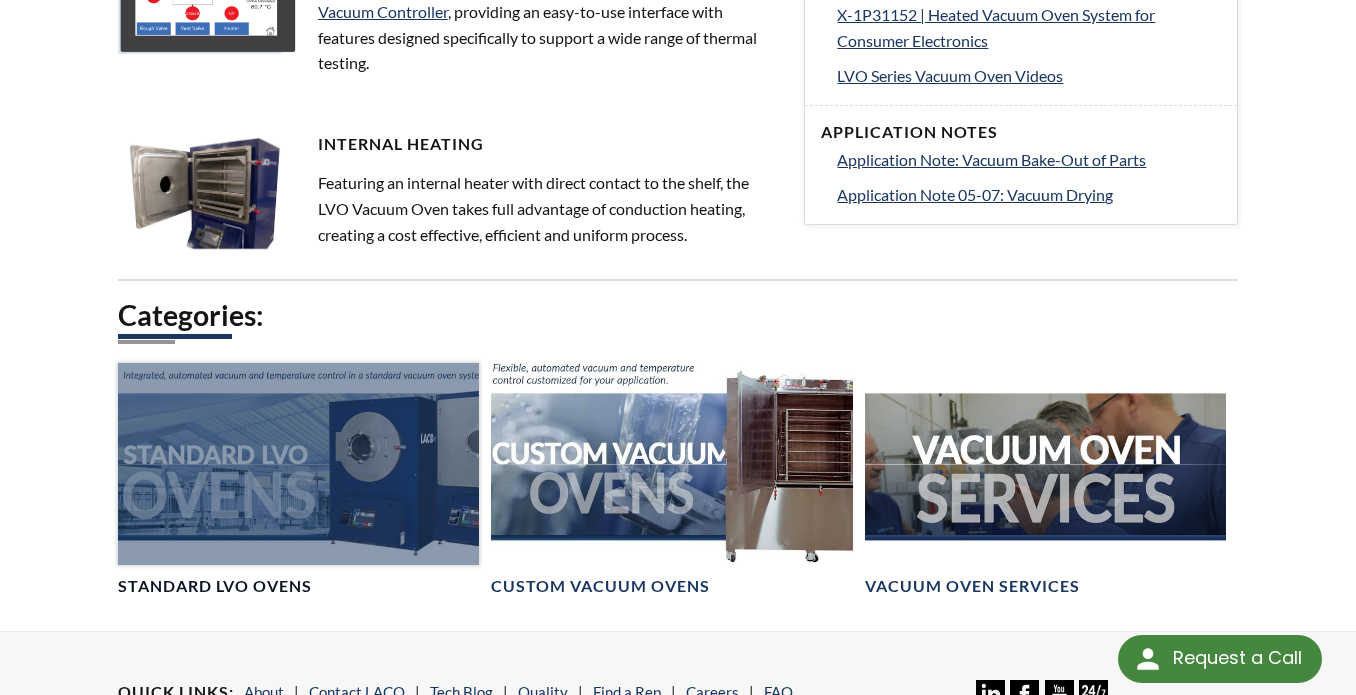 click on "Standard LVO Ovens" at bounding box center (215, 586) 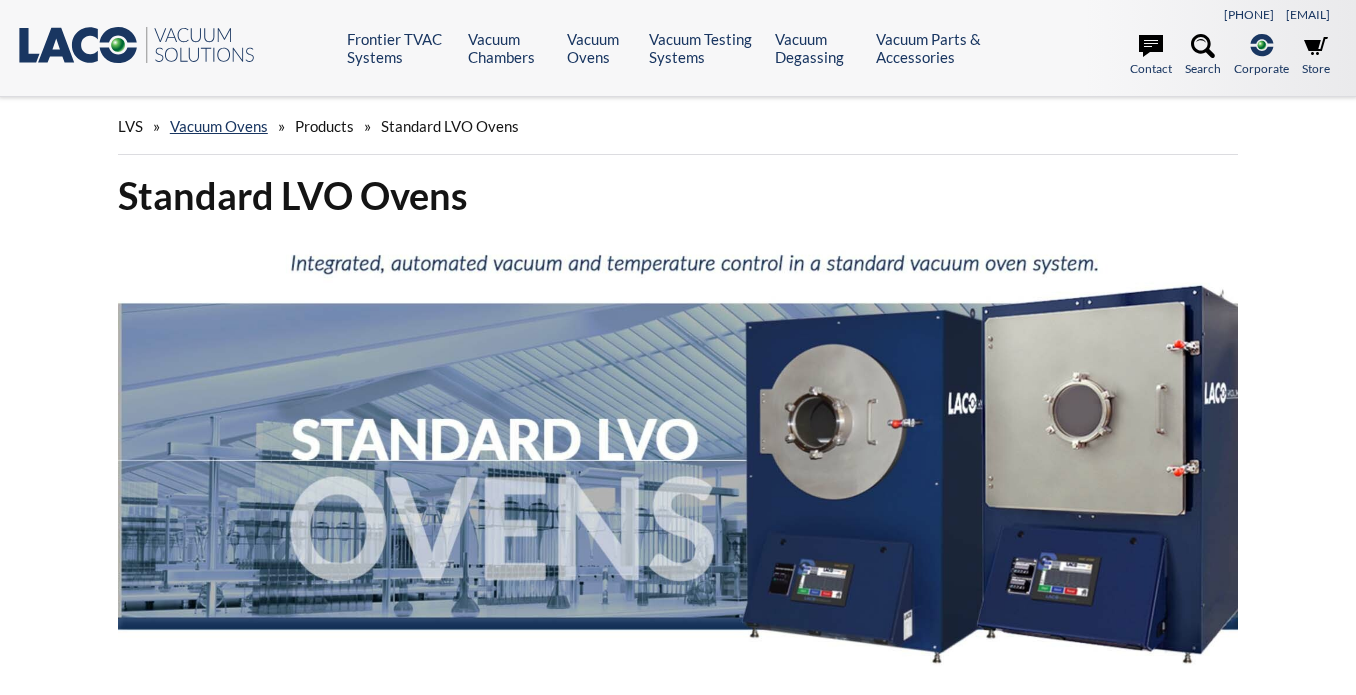 scroll, scrollTop: 0, scrollLeft: 0, axis: both 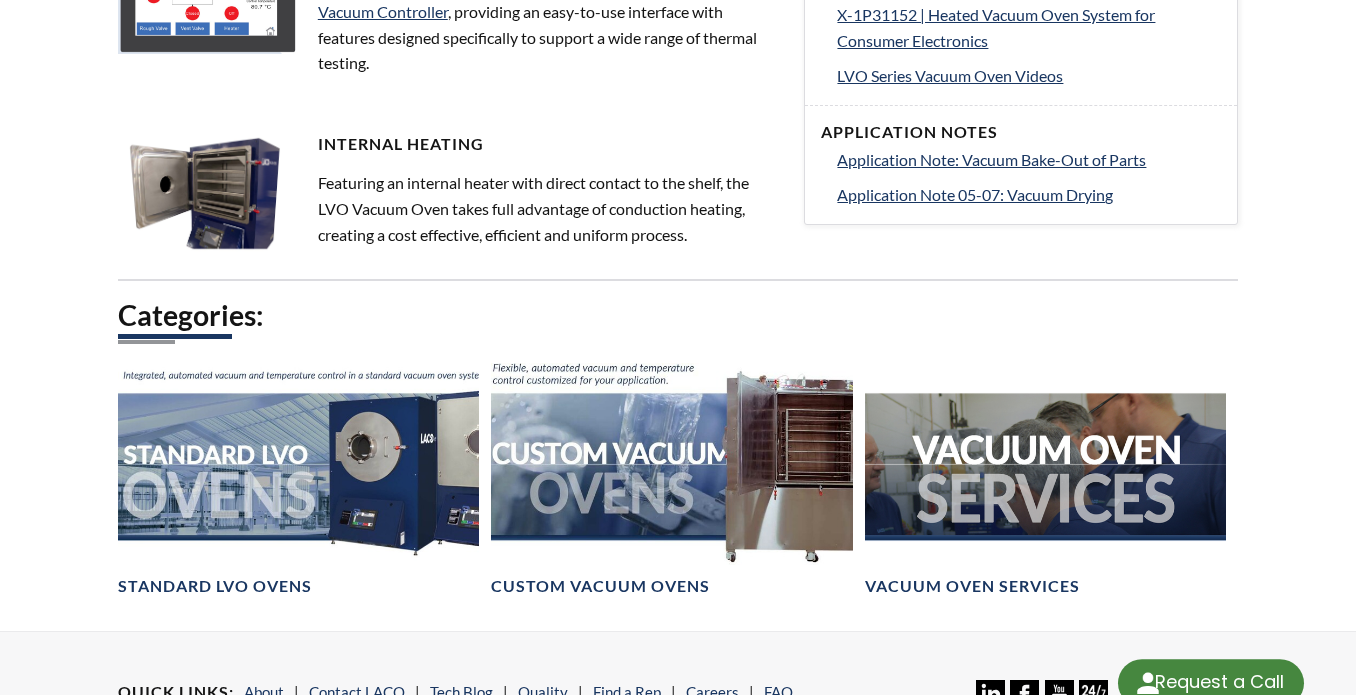 select 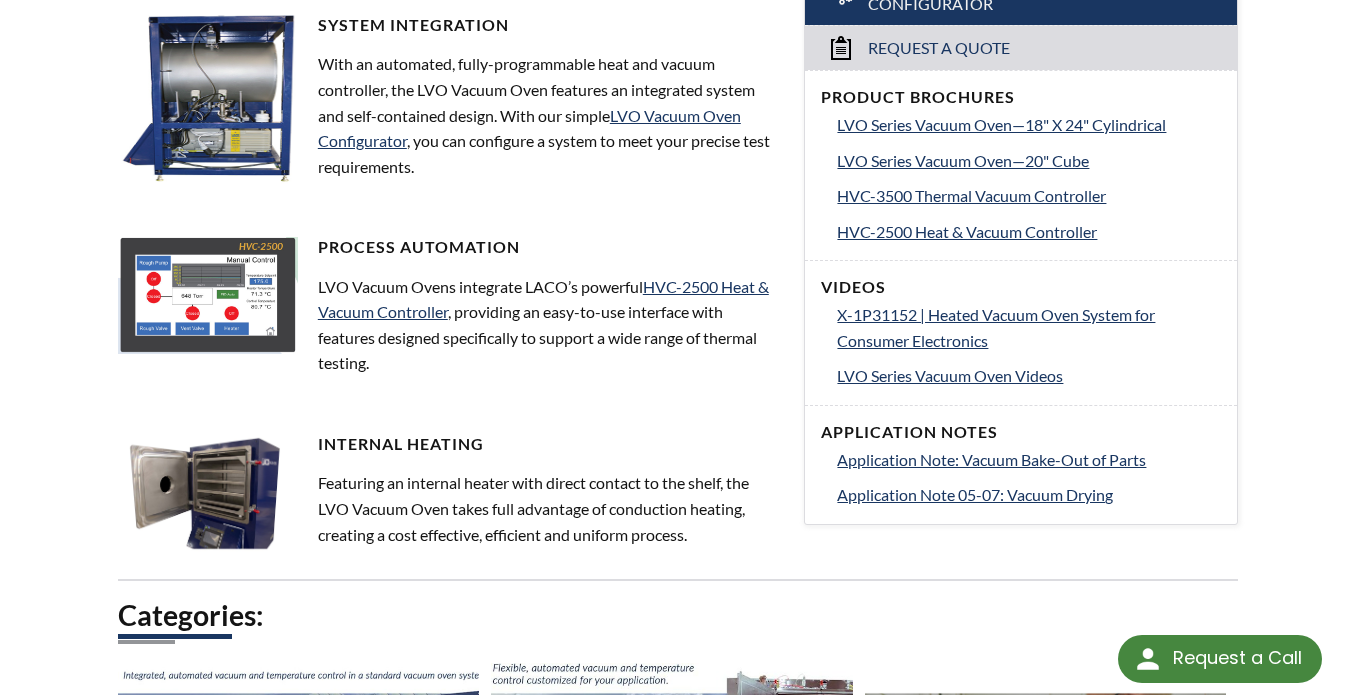 scroll, scrollTop: 700, scrollLeft: 0, axis: vertical 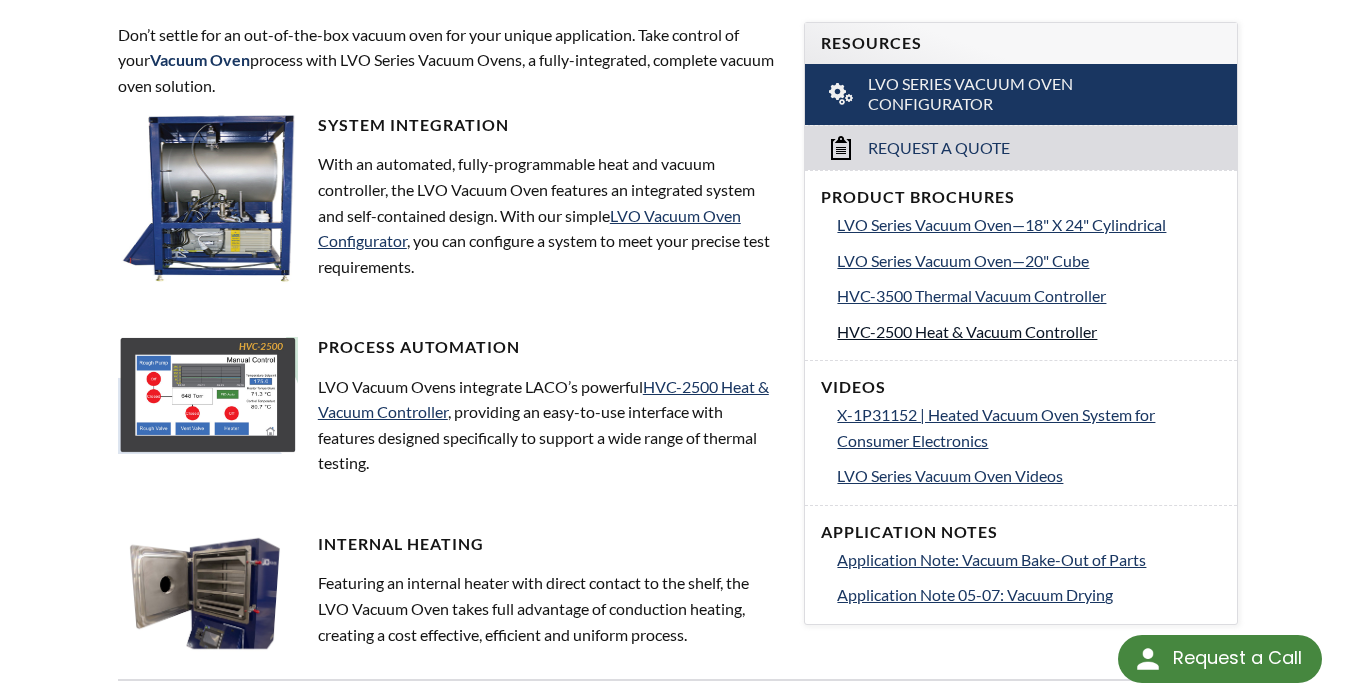 click on "HVC-2500 Heat & Vacuum Controller" at bounding box center [967, 331] 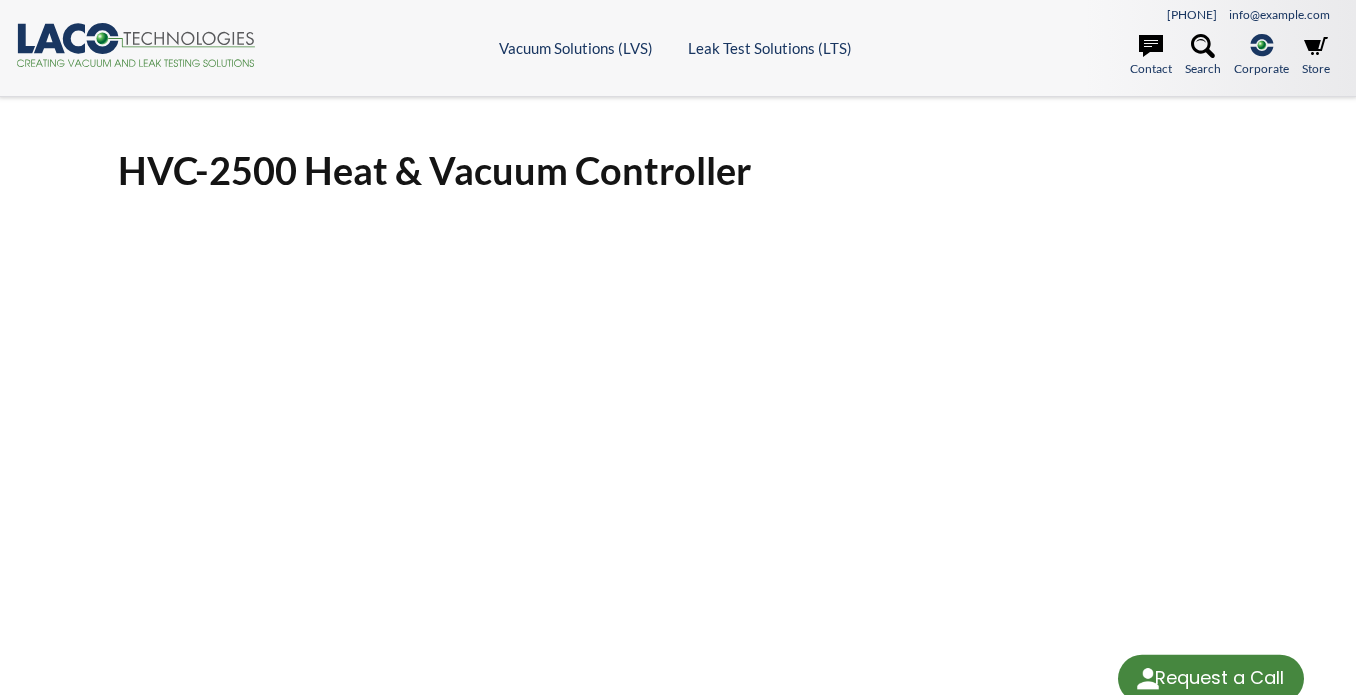 scroll, scrollTop: 0, scrollLeft: 0, axis: both 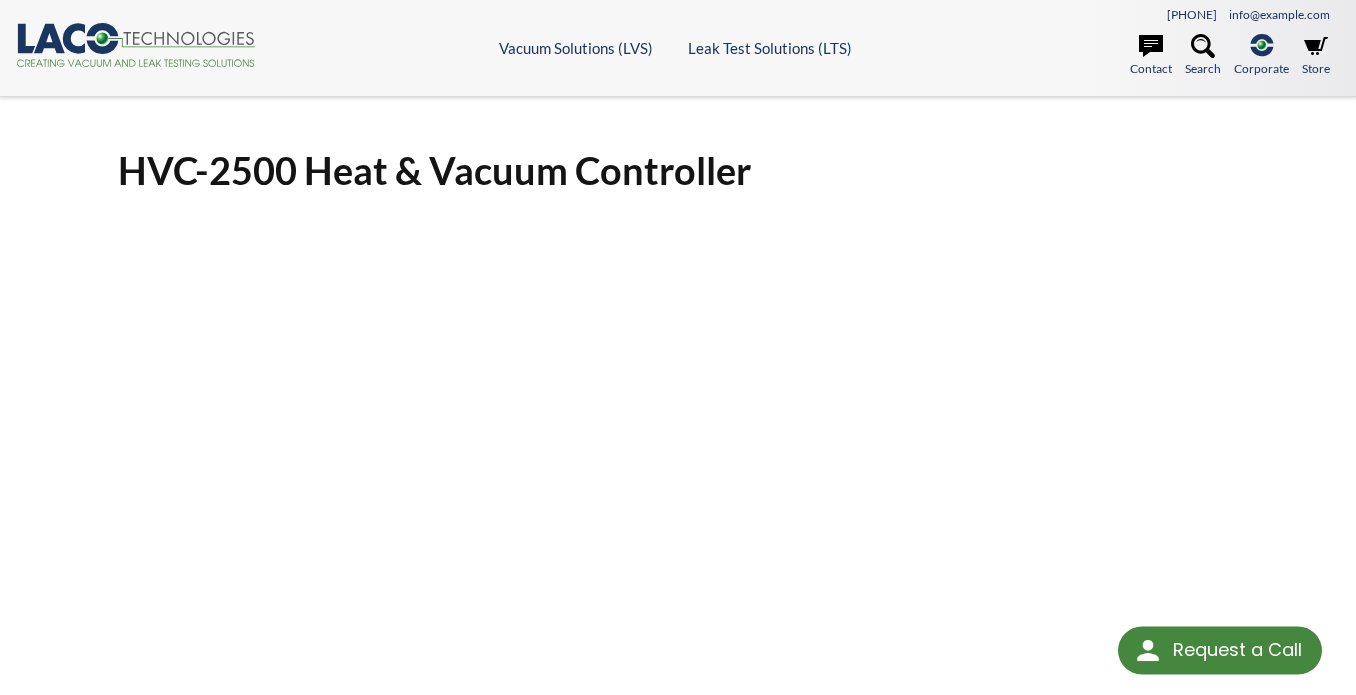 select 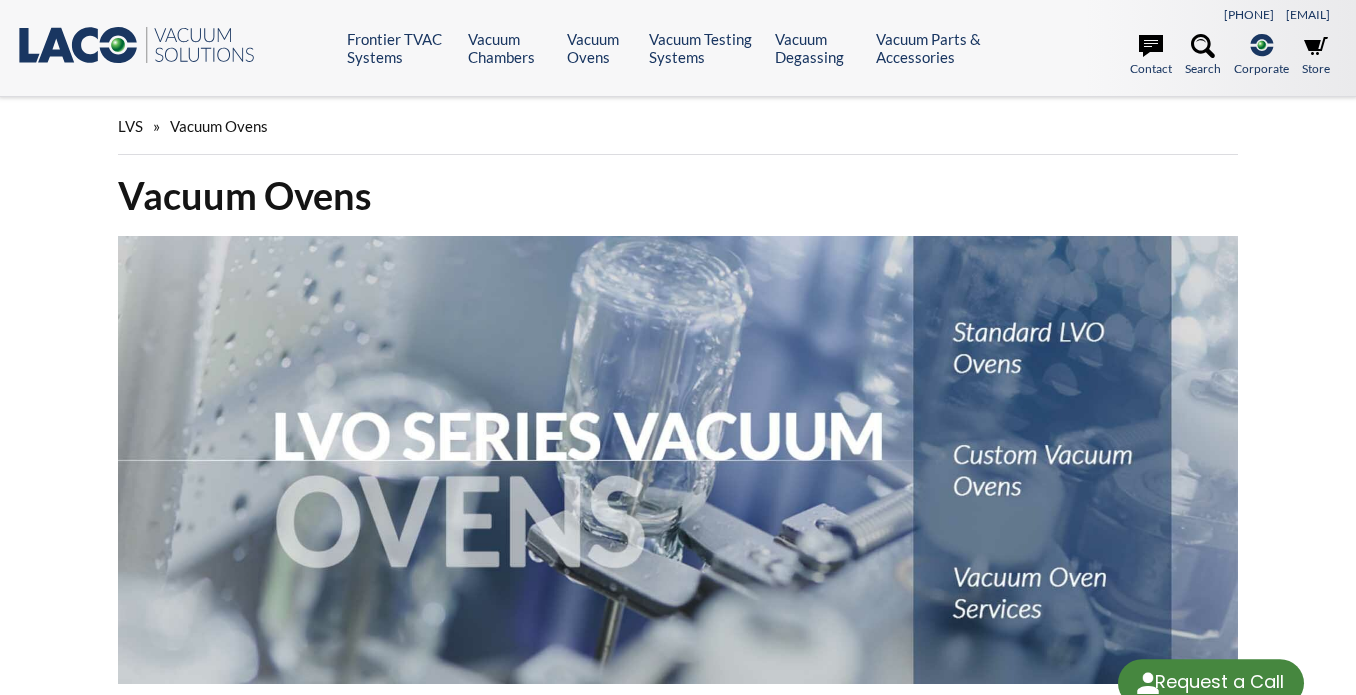 scroll, scrollTop: 700, scrollLeft: 0, axis: vertical 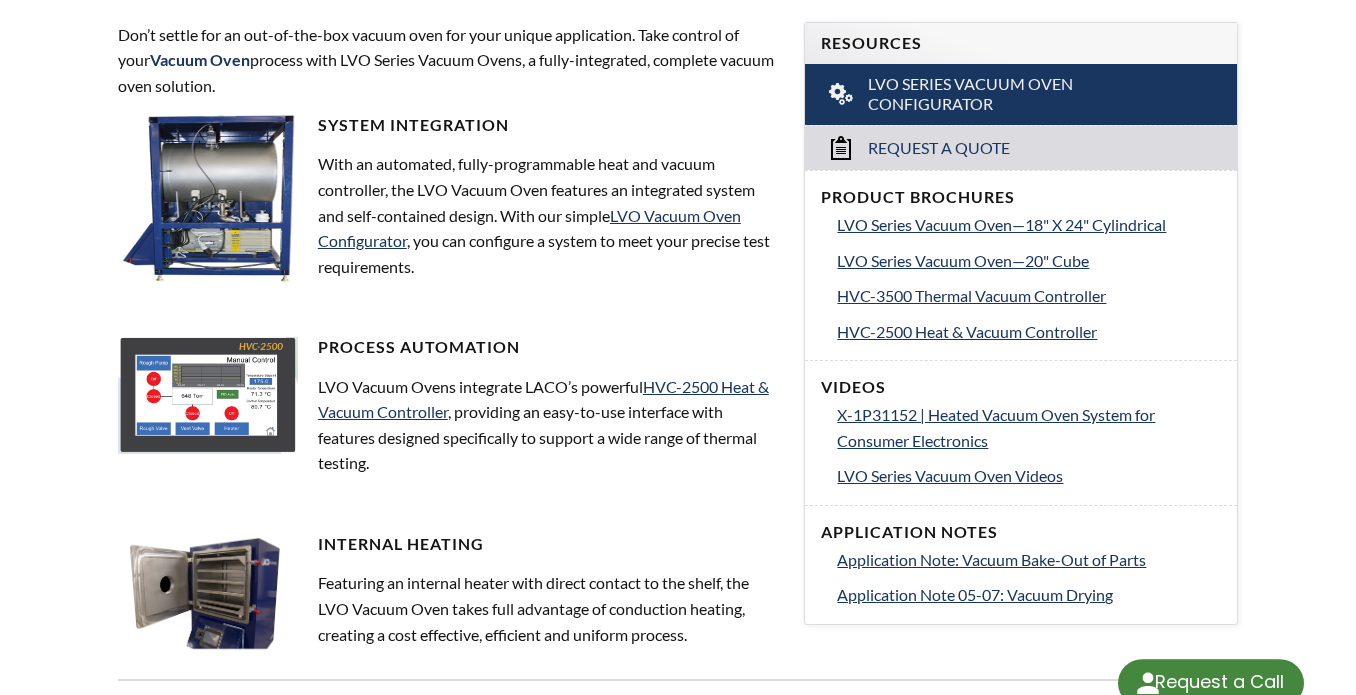 select 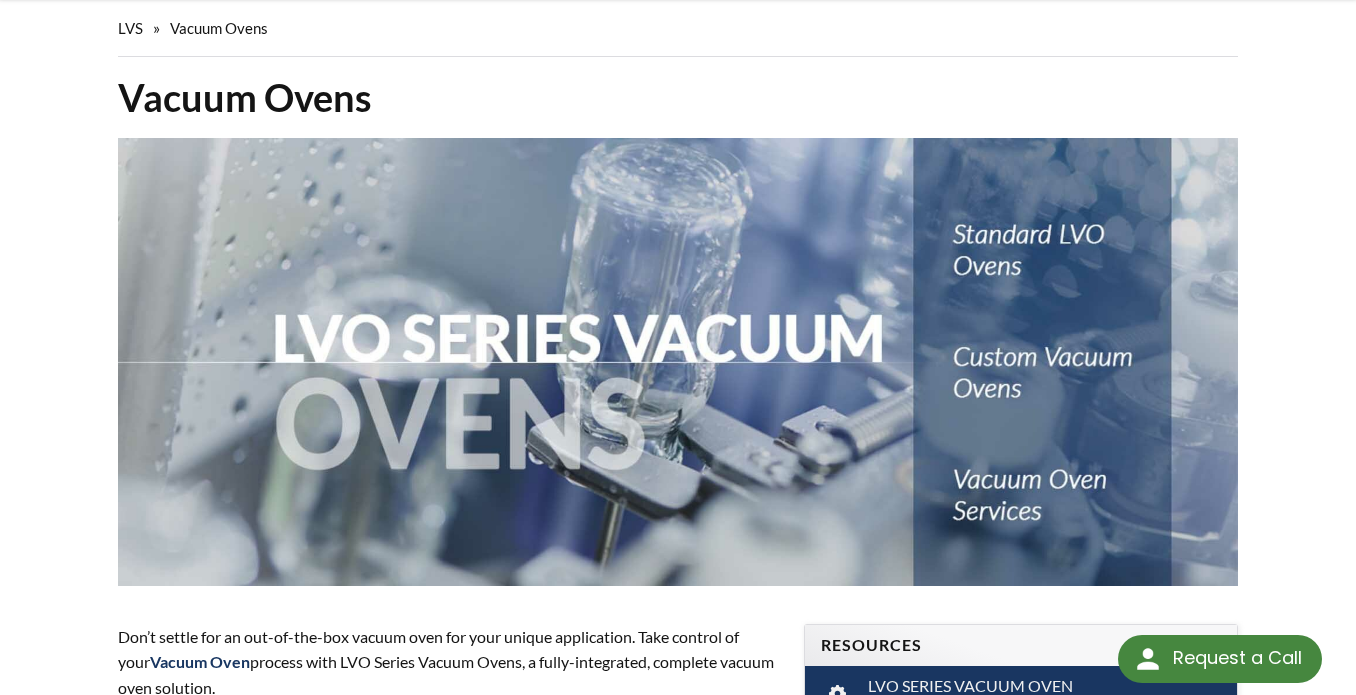 scroll, scrollTop: 0, scrollLeft: 0, axis: both 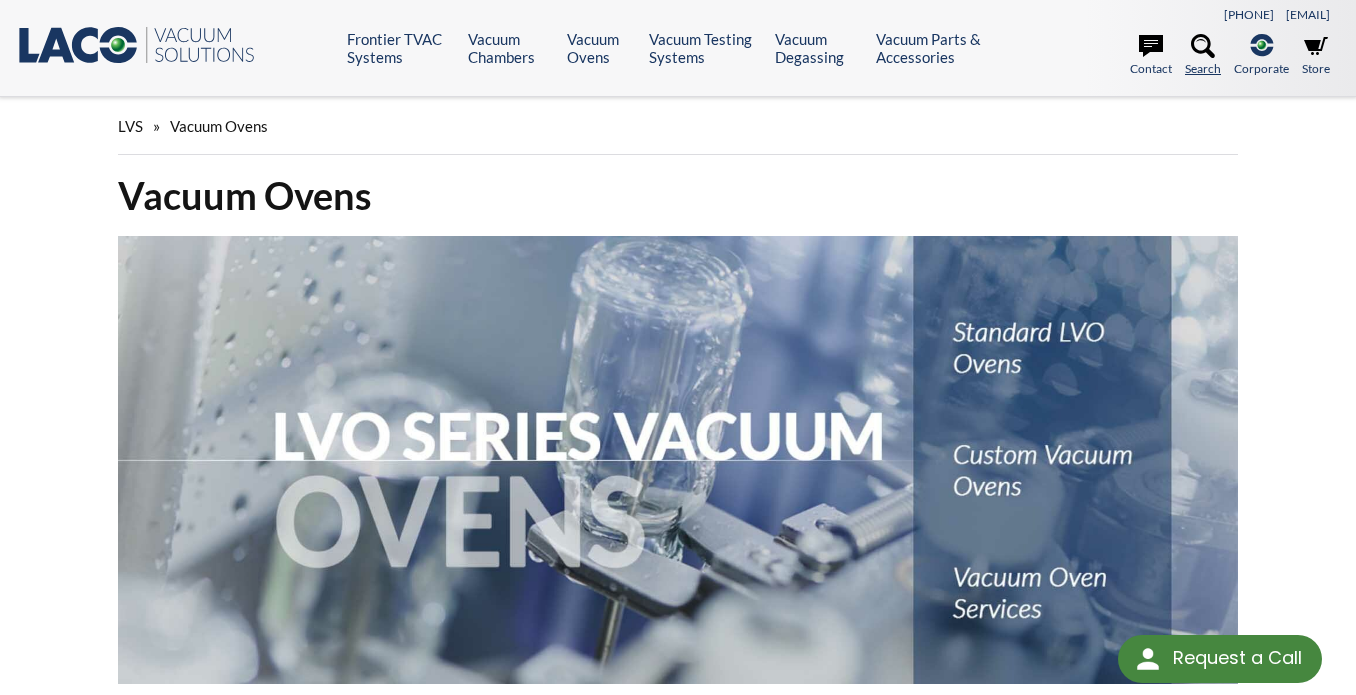 click 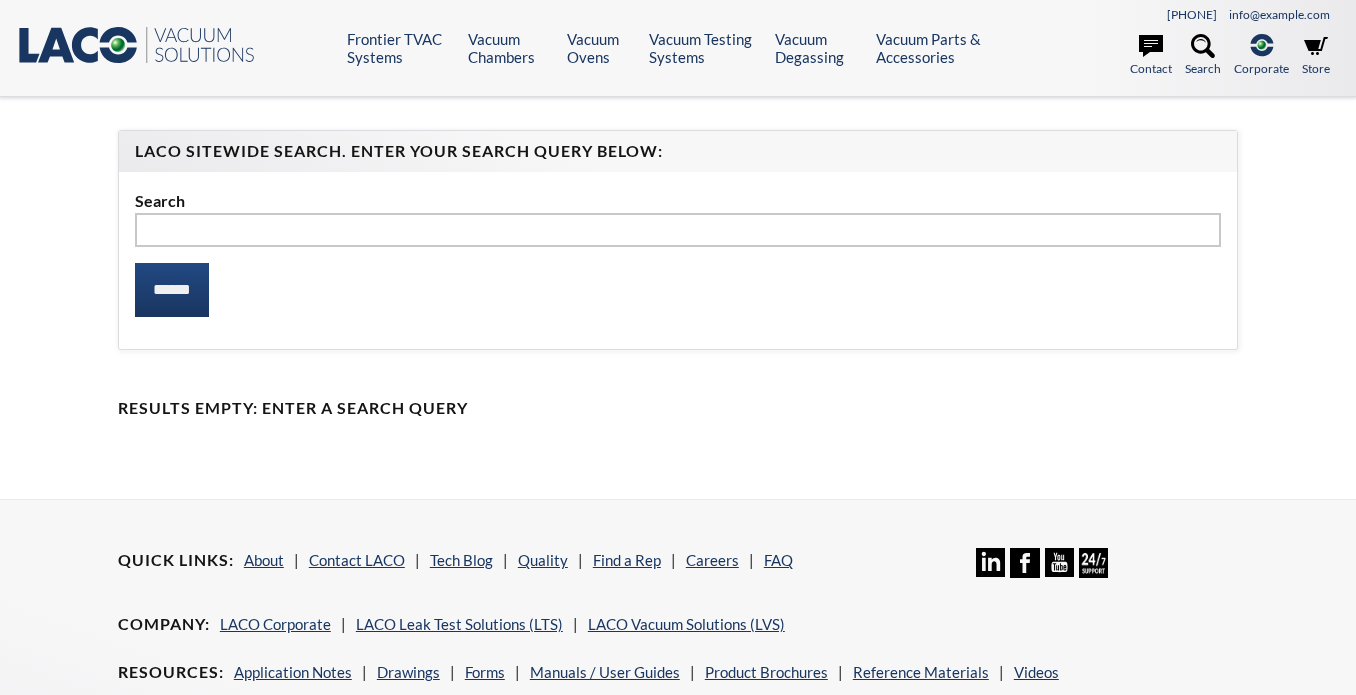 scroll, scrollTop: 0, scrollLeft: 0, axis: both 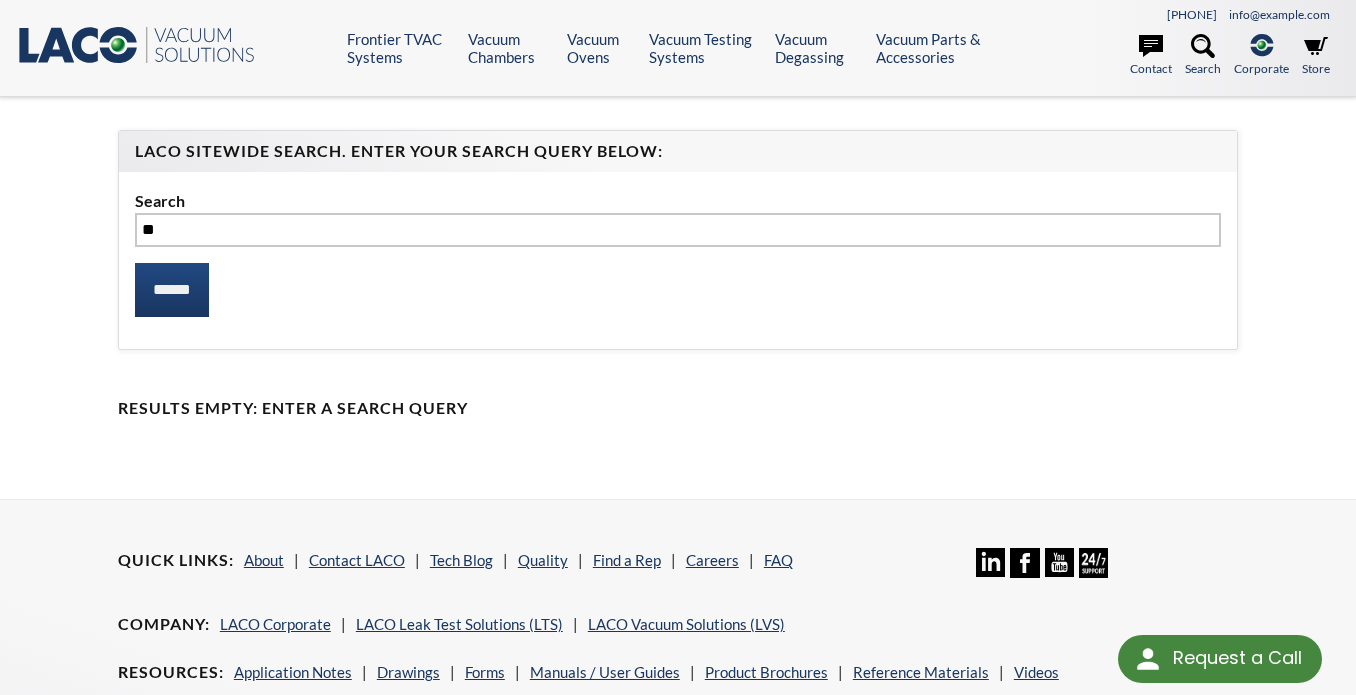 type on "*" 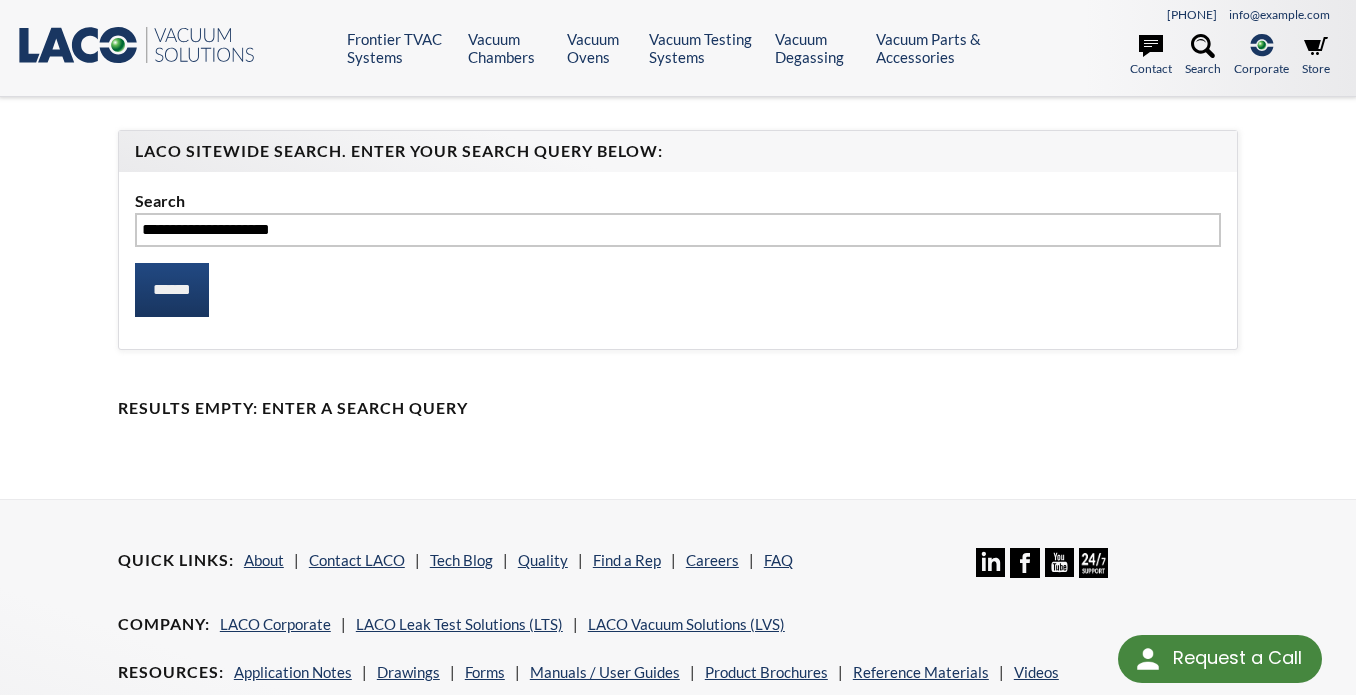 type on "**********" 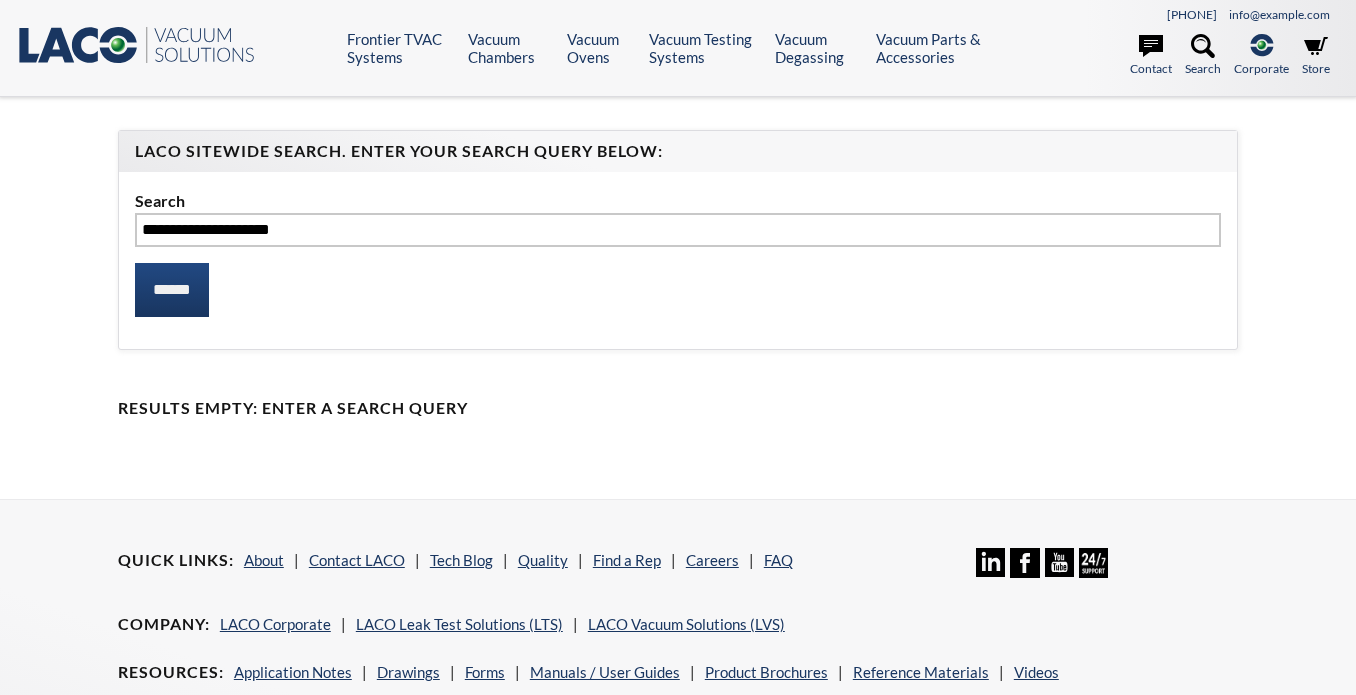 scroll, scrollTop: 0, scrollLeft: 0, axis: both 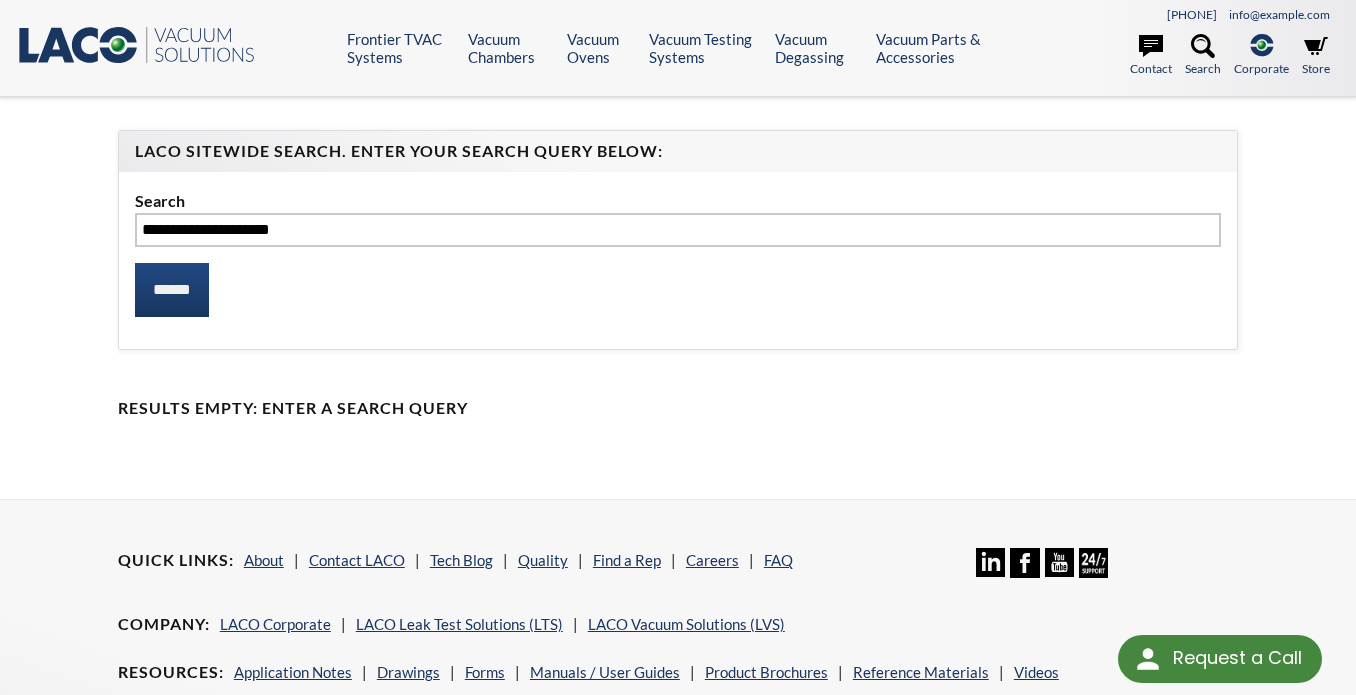 drag, startPoint x: 378, startPoint y: 224, endPoint x: 255, endPoint y: 221, distance: 123.03658 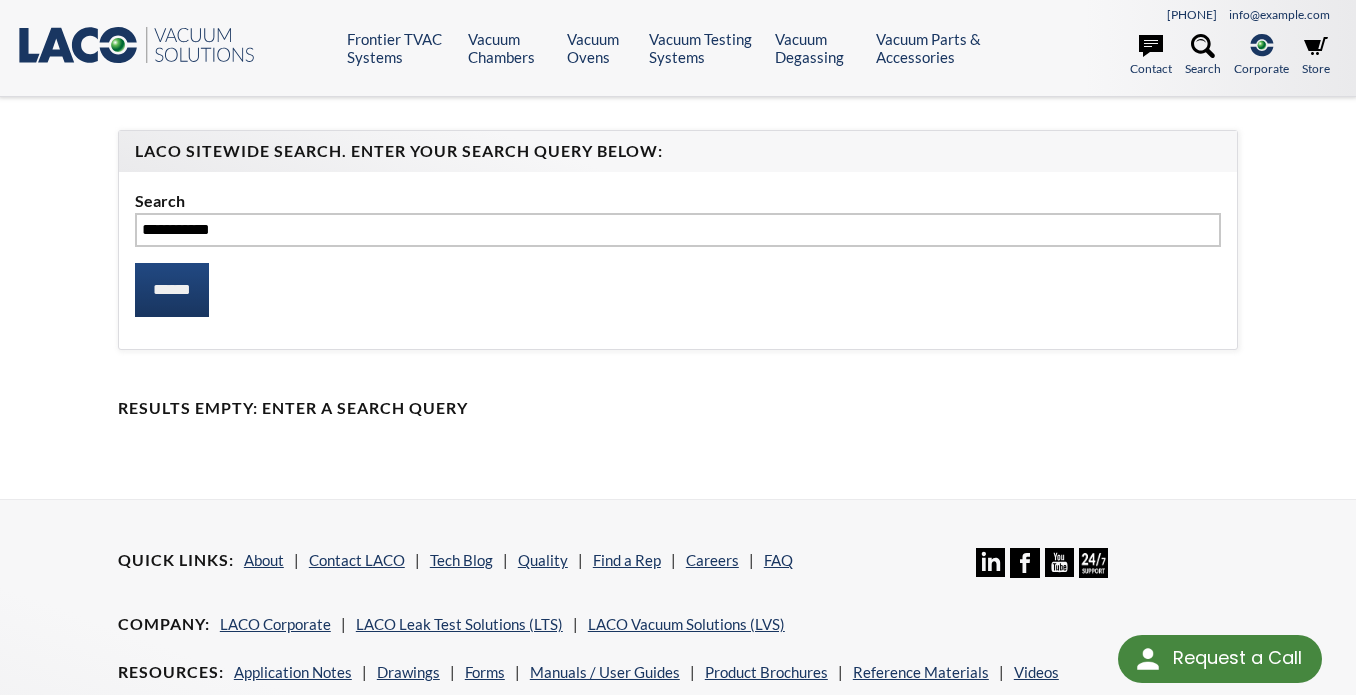 type on "**********" 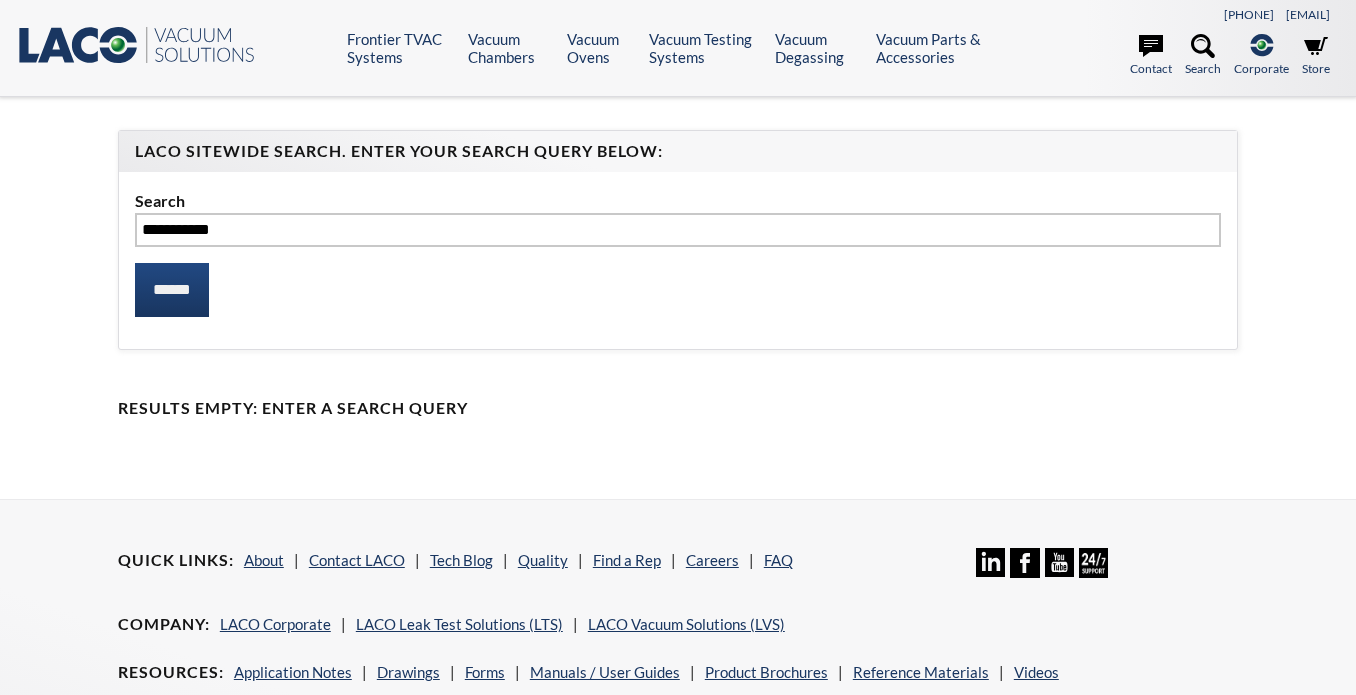 scroll, scrollTop: 0, scrollLeft: 0, axis: both 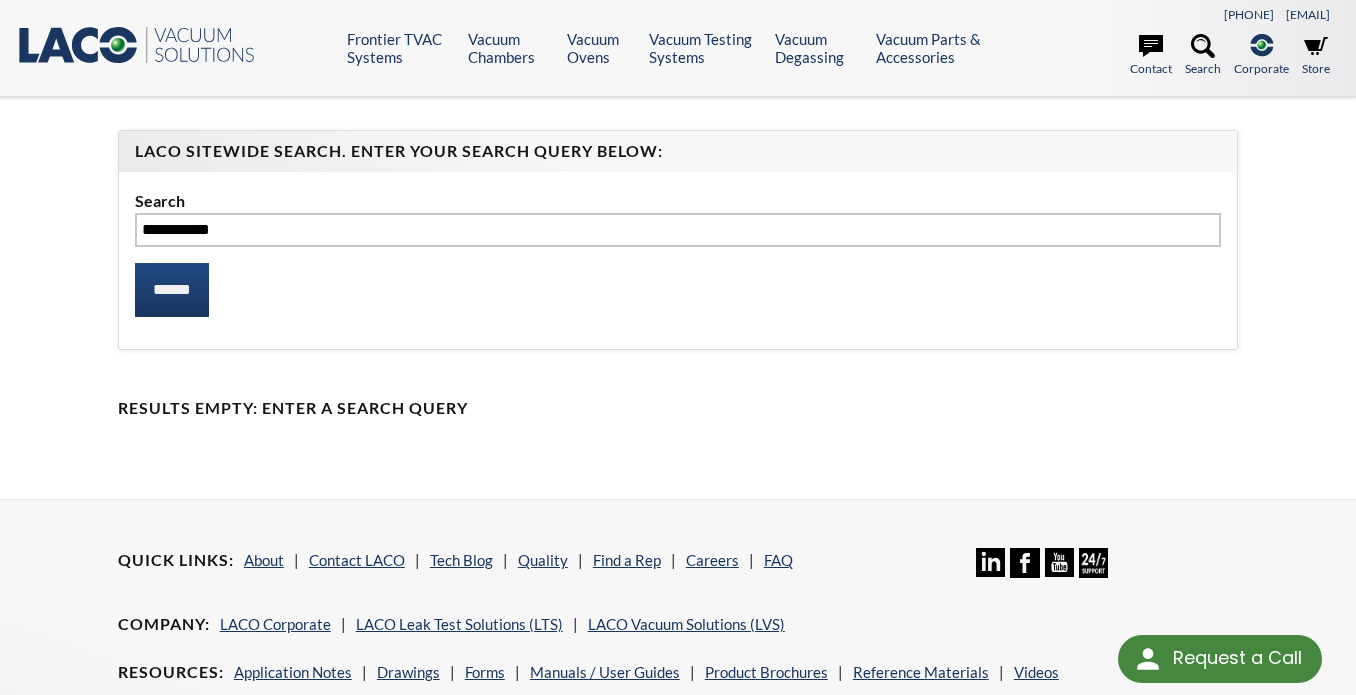 click on "**********" at bounding box center [678, 230] 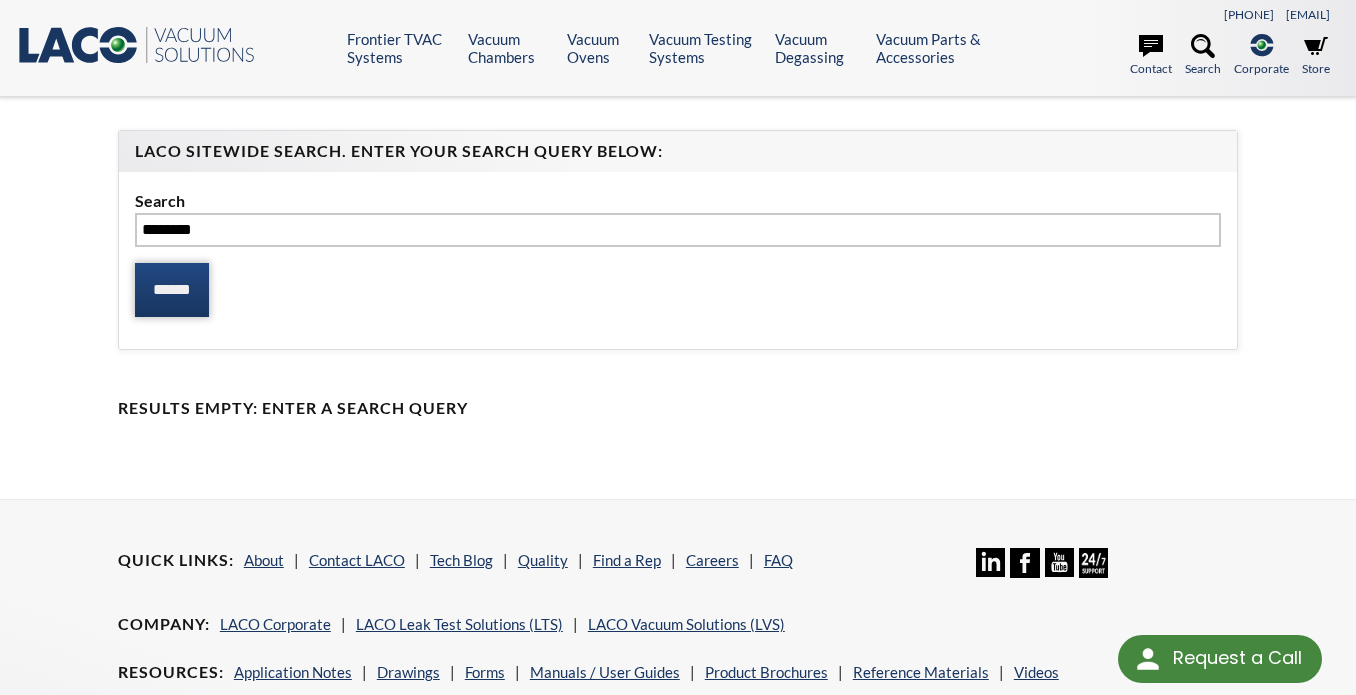 type on "********" 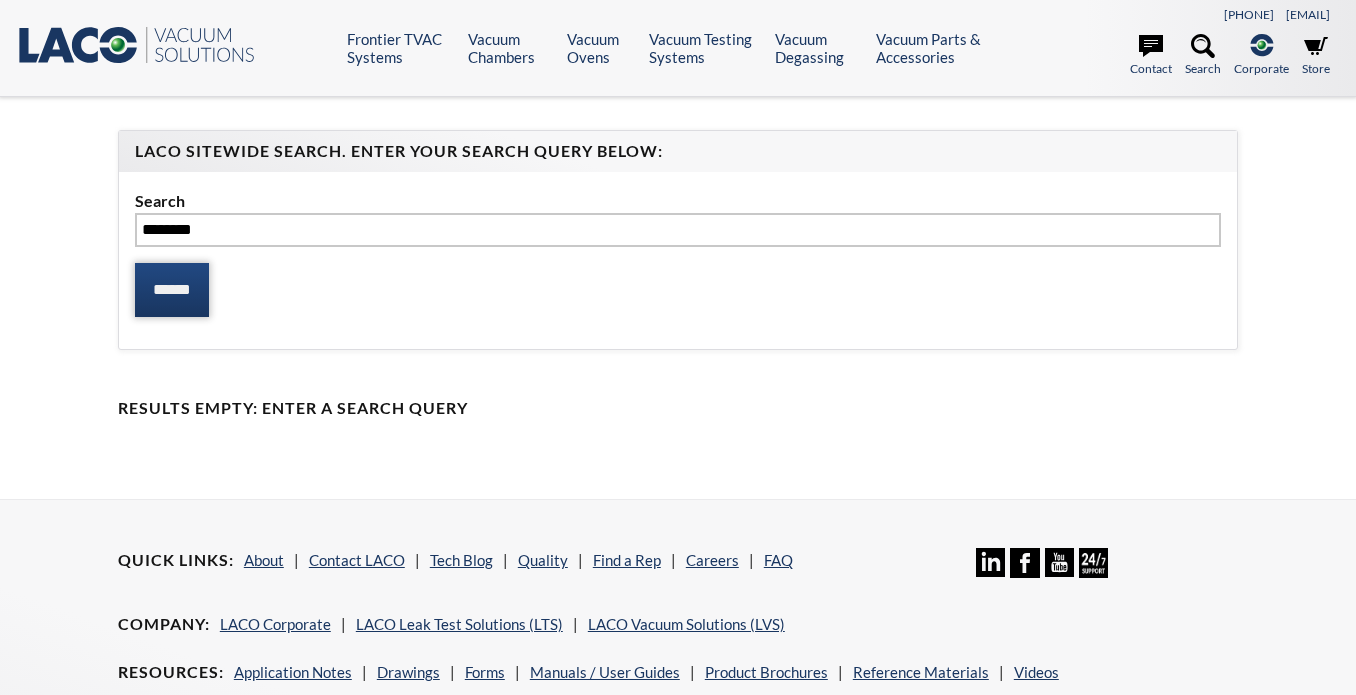 scroll, scrollTop: 0, scrollLeft: 0, axis: both 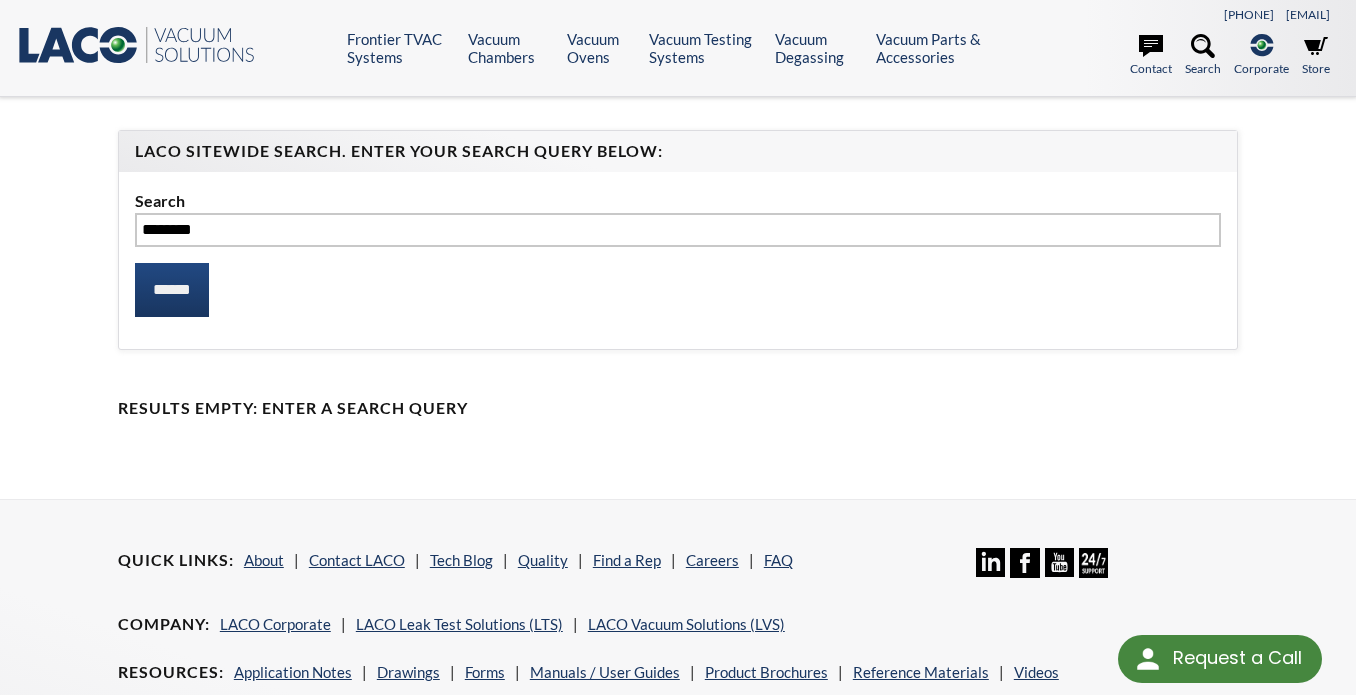 click on "********" at bounding box center (678, 230) 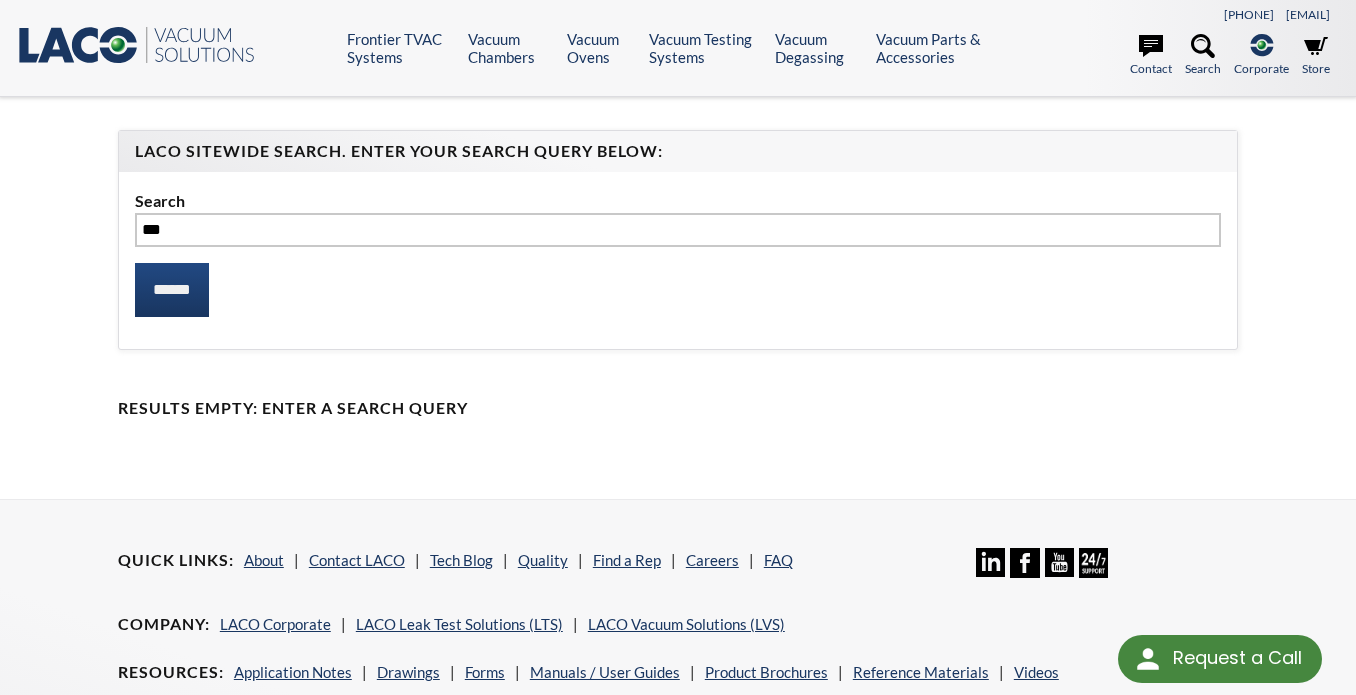 type on "***" 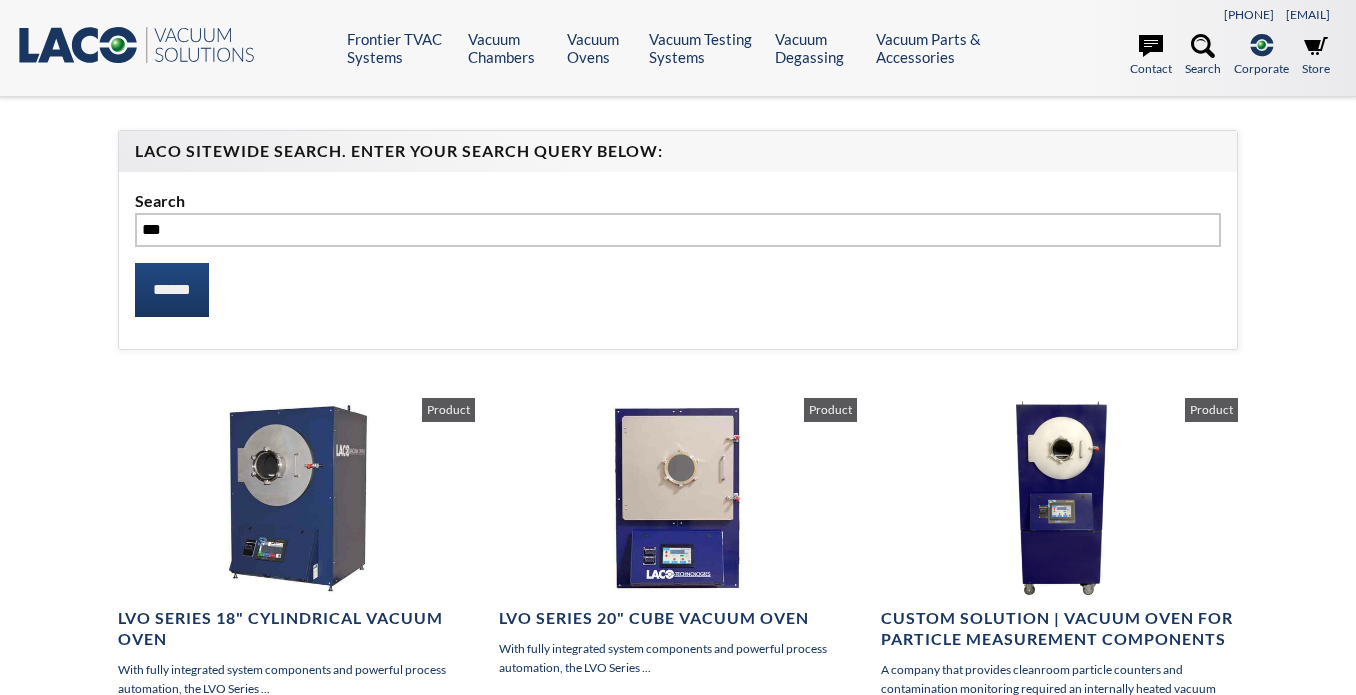 scroll, scrollTop: 0, scrollLeft: 0, axis: both 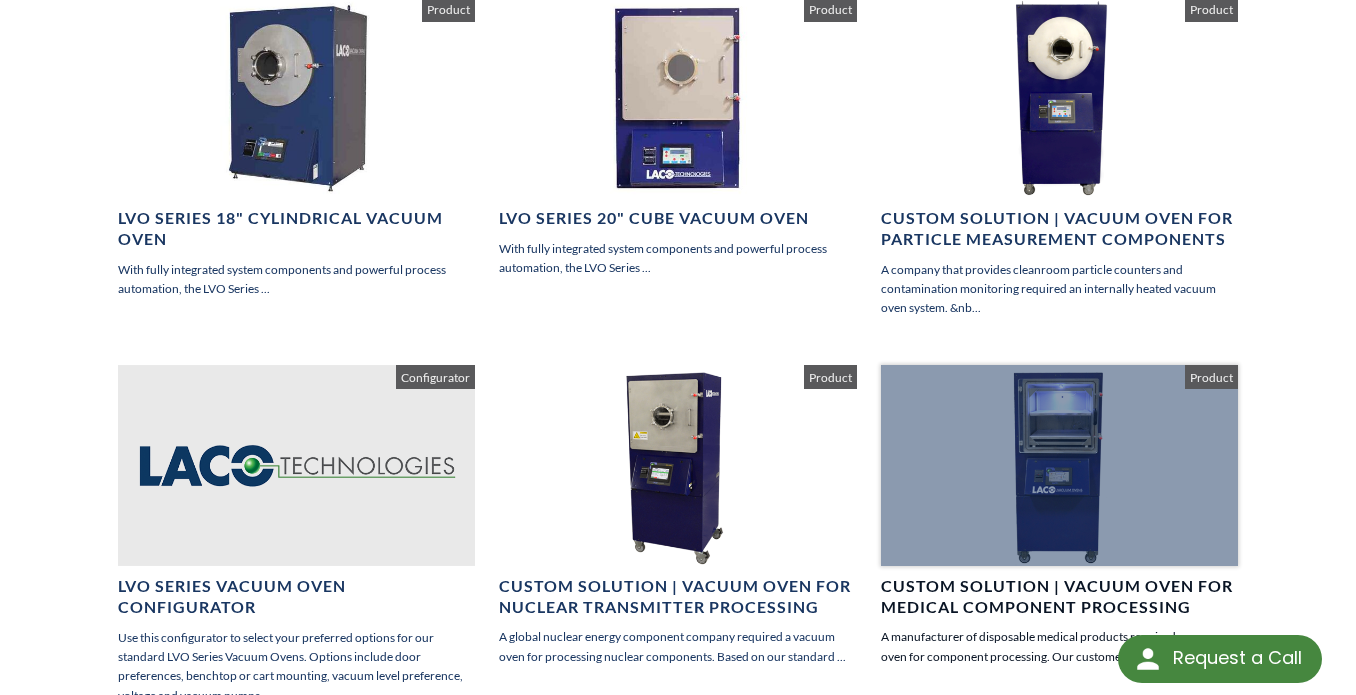 click on "Custom Solution | Vacuum Oven for Medical Component Processing" at bounding box center (1059, 597) 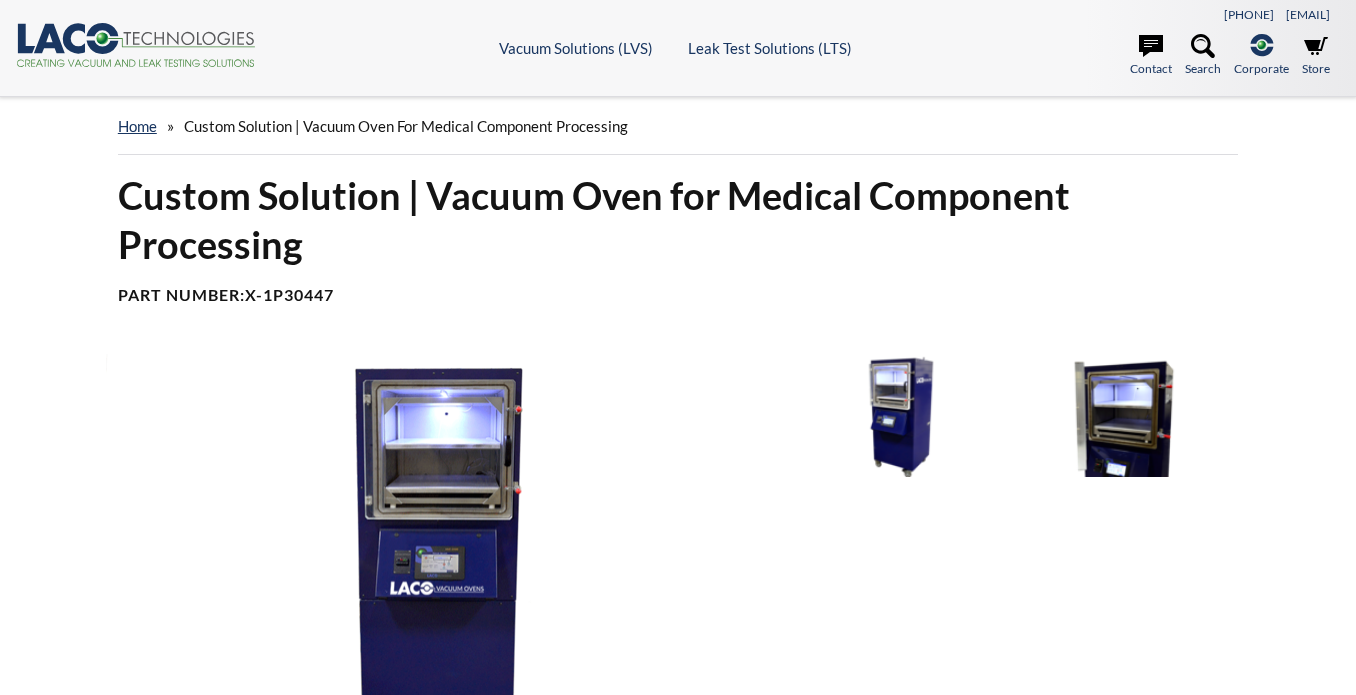 scroll, scrollTop: 0, scrollLeft: 0, axis: both 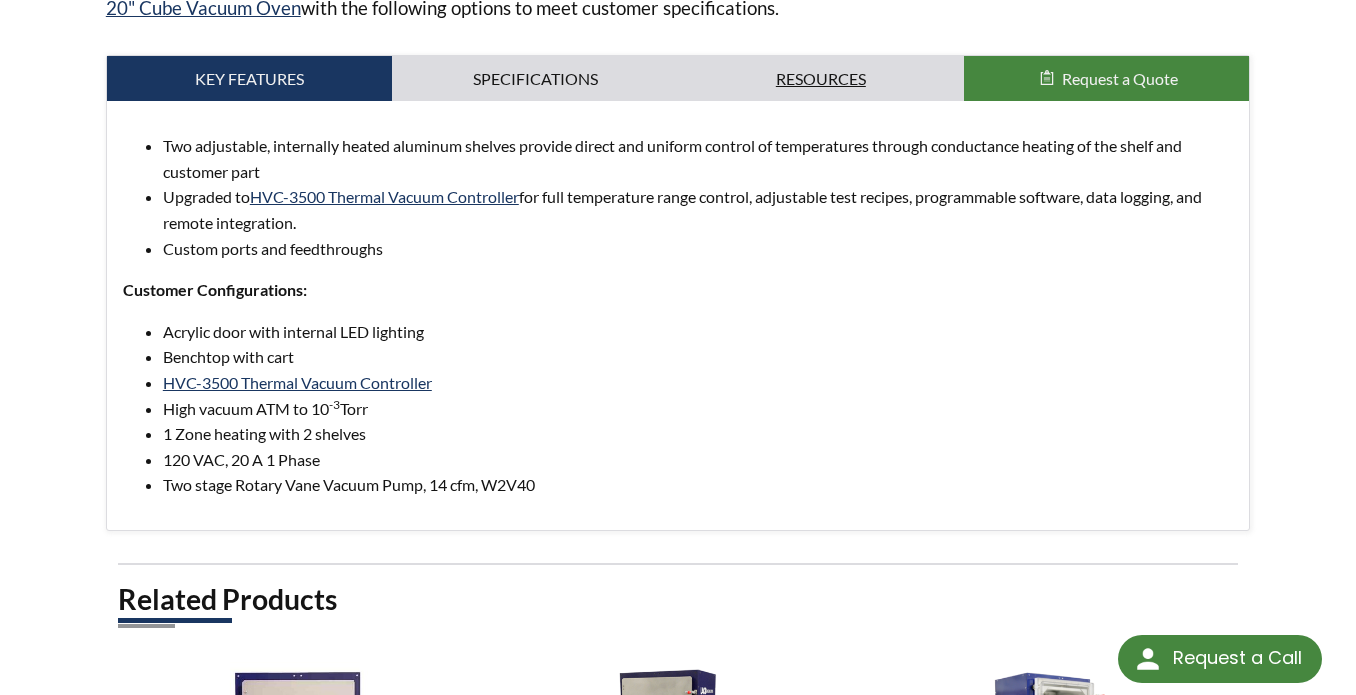 click on "Resources" at bounding box center [821, 79] 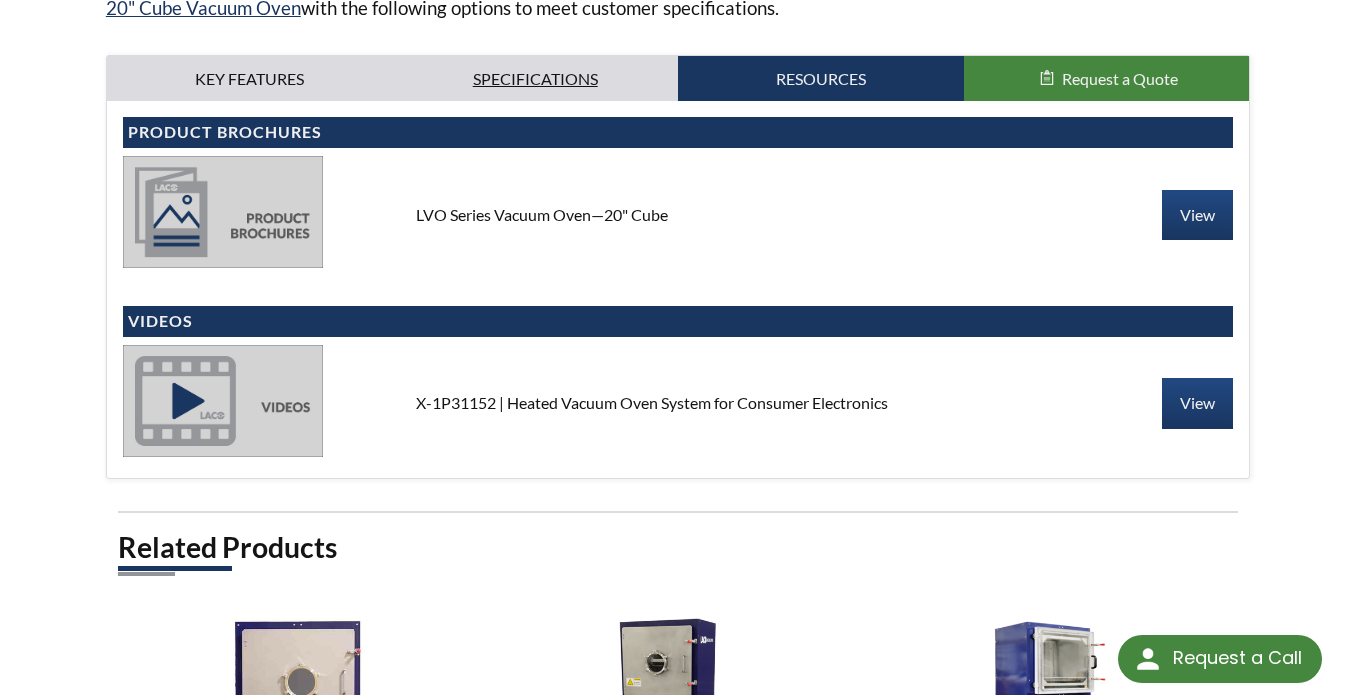 click on "Specifications" at bounding box center (535, 79) 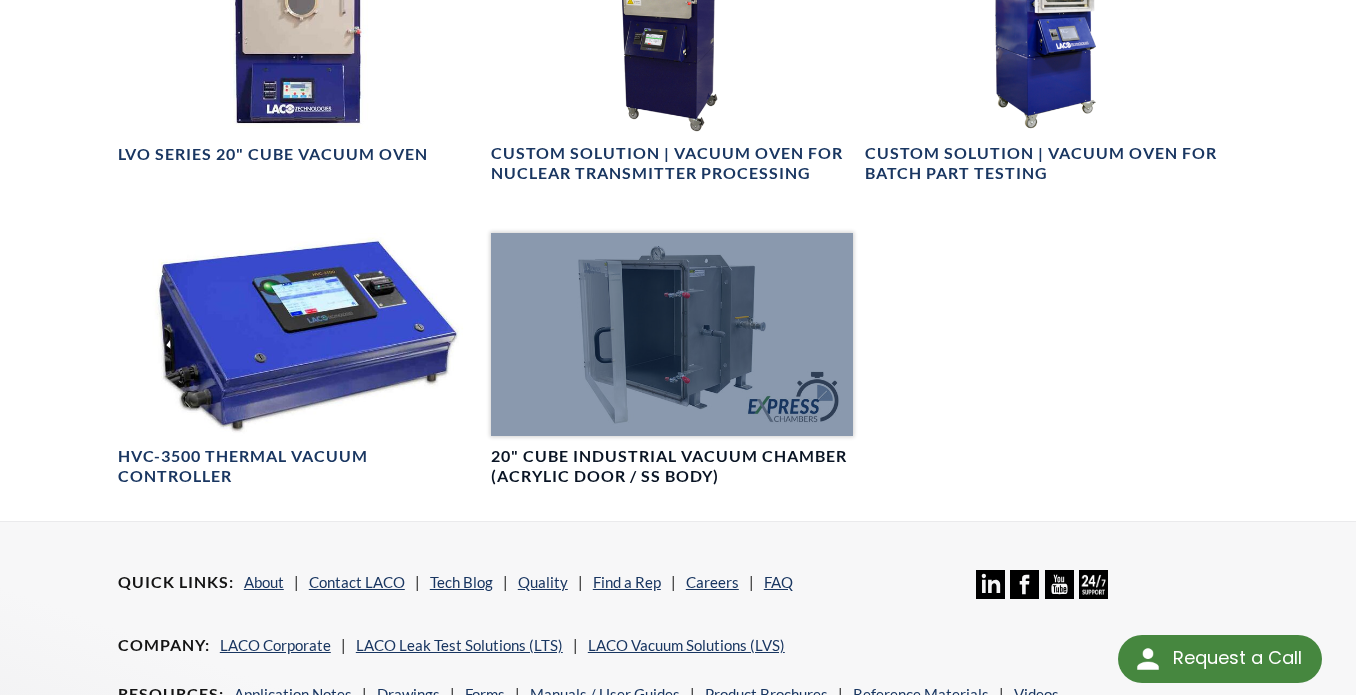 scroll, scrollTop: 1900, scrollLeft: 0, axis: vertical 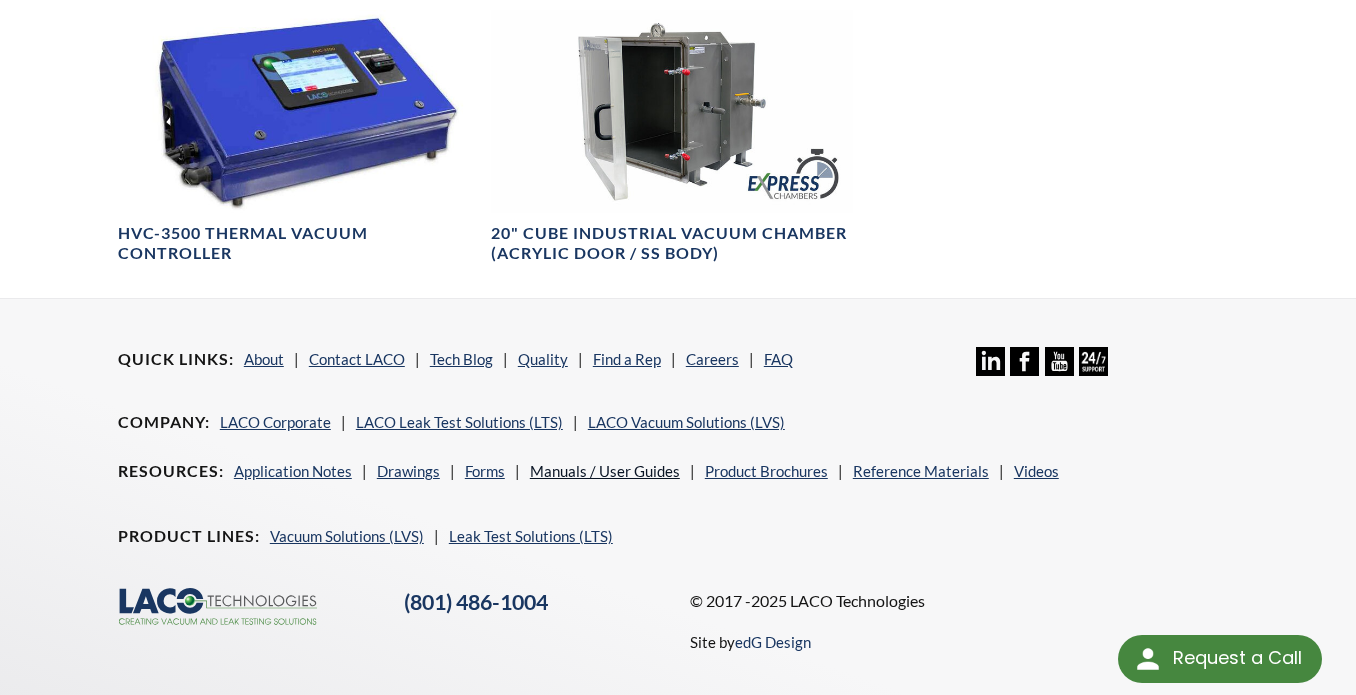 click on "Manuals / User Guides" at bounding box center [605, 471] 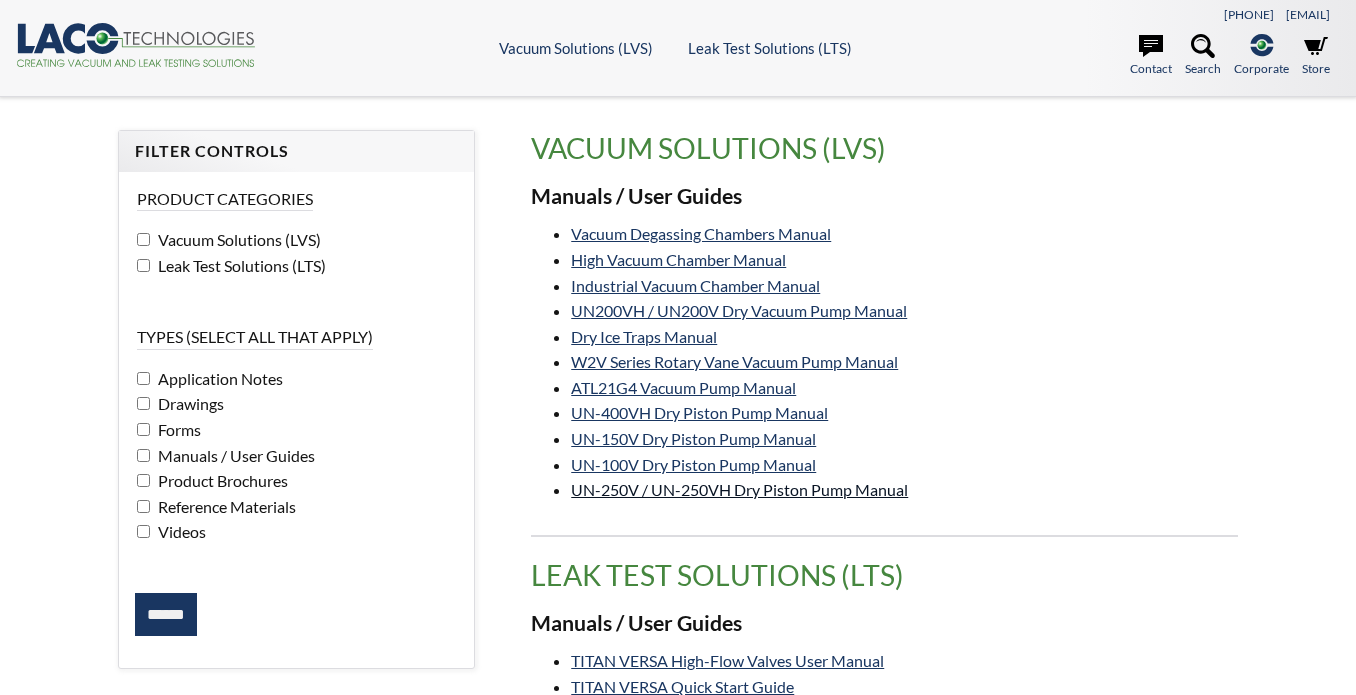 scroll, scrollTop: 0, scrollLeft: 0, axis: both 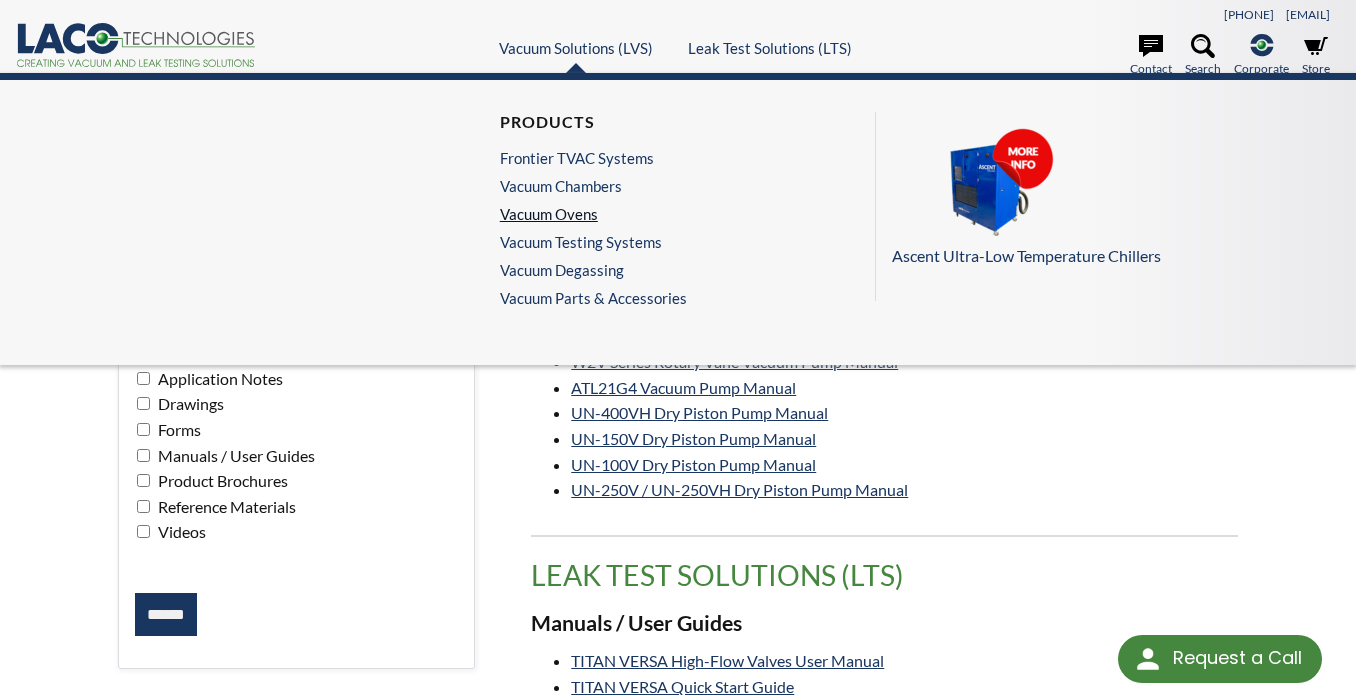 click on "Vacuum Ovens" at bounding box center (588, 214) 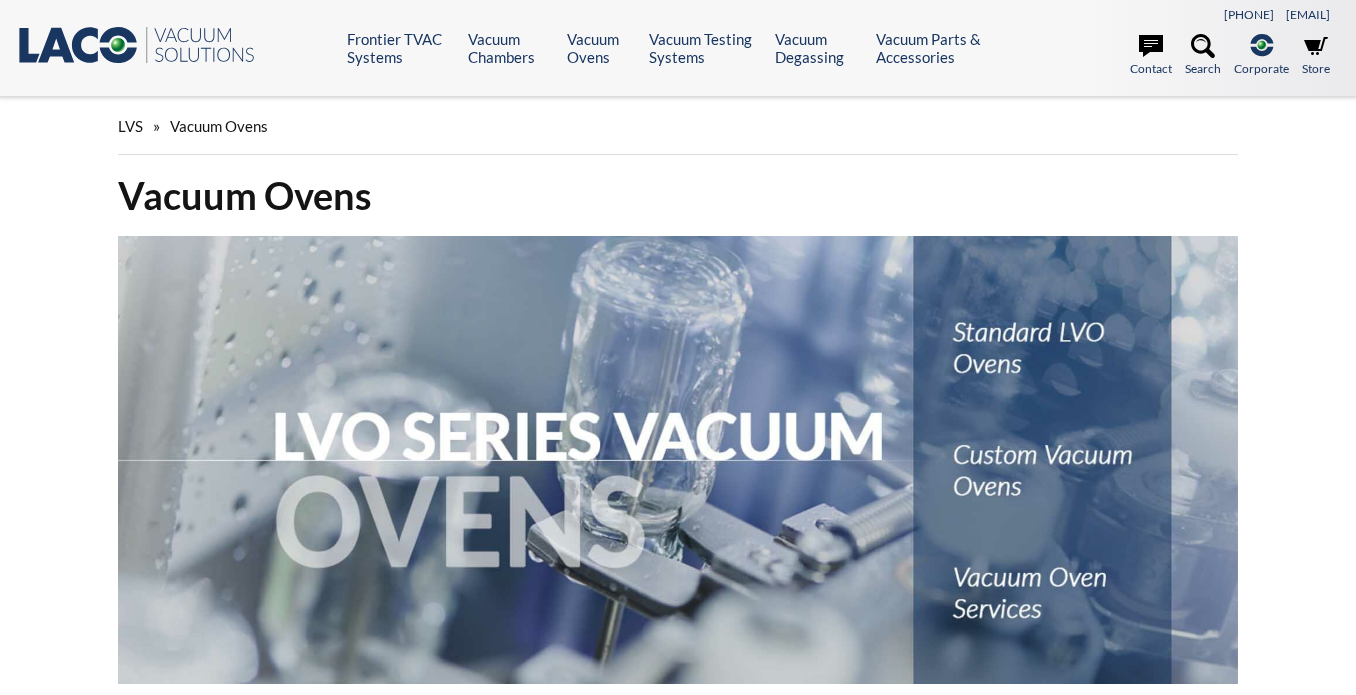 scroll, scrollTop: 0, scrollLeft: 0, axis: both 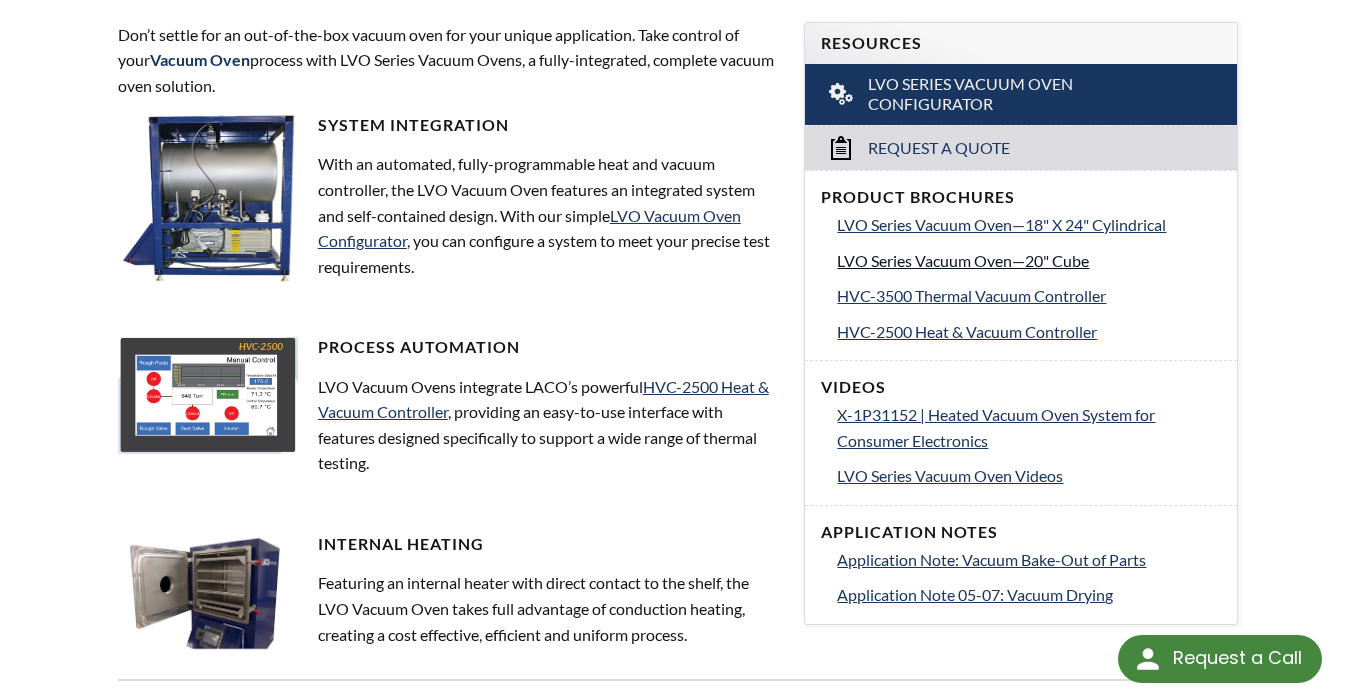 click on "LVO Series Vacuum Oven—20" Cube" at bounding box center (963, 260) 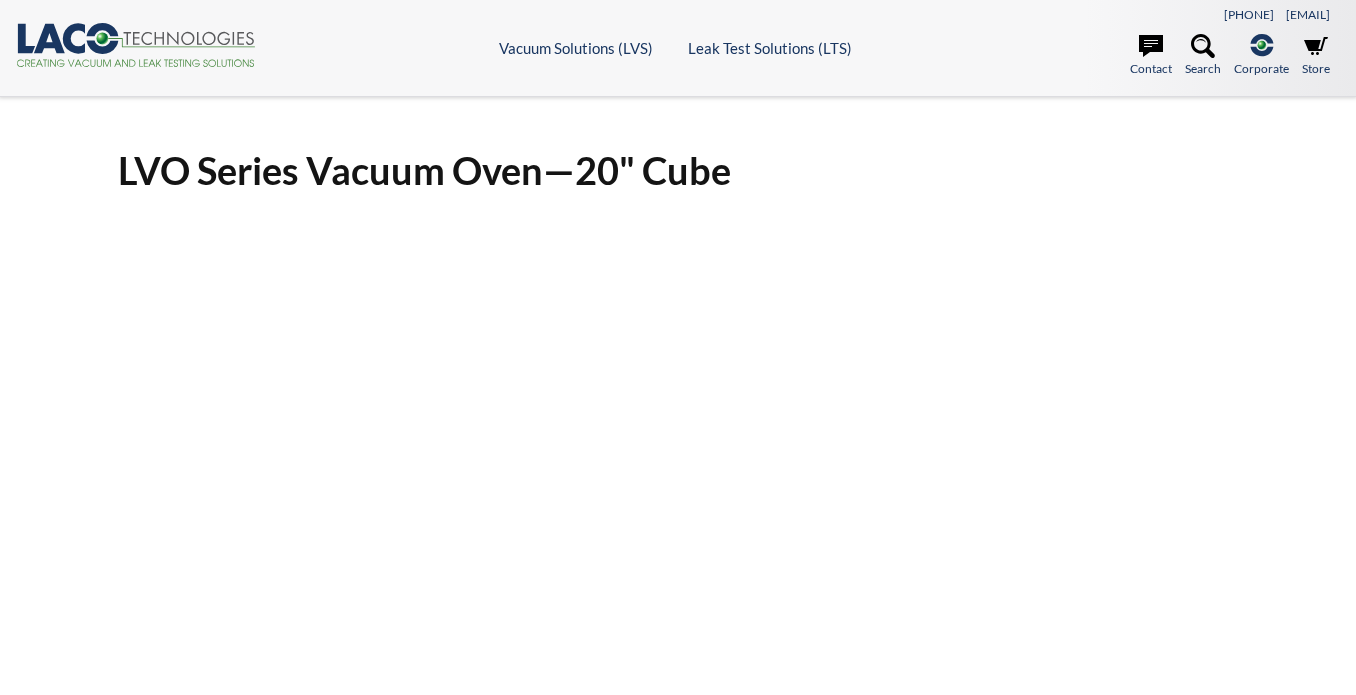 scroll, scrollTop: 0, scrollLeft: 0, axis: both 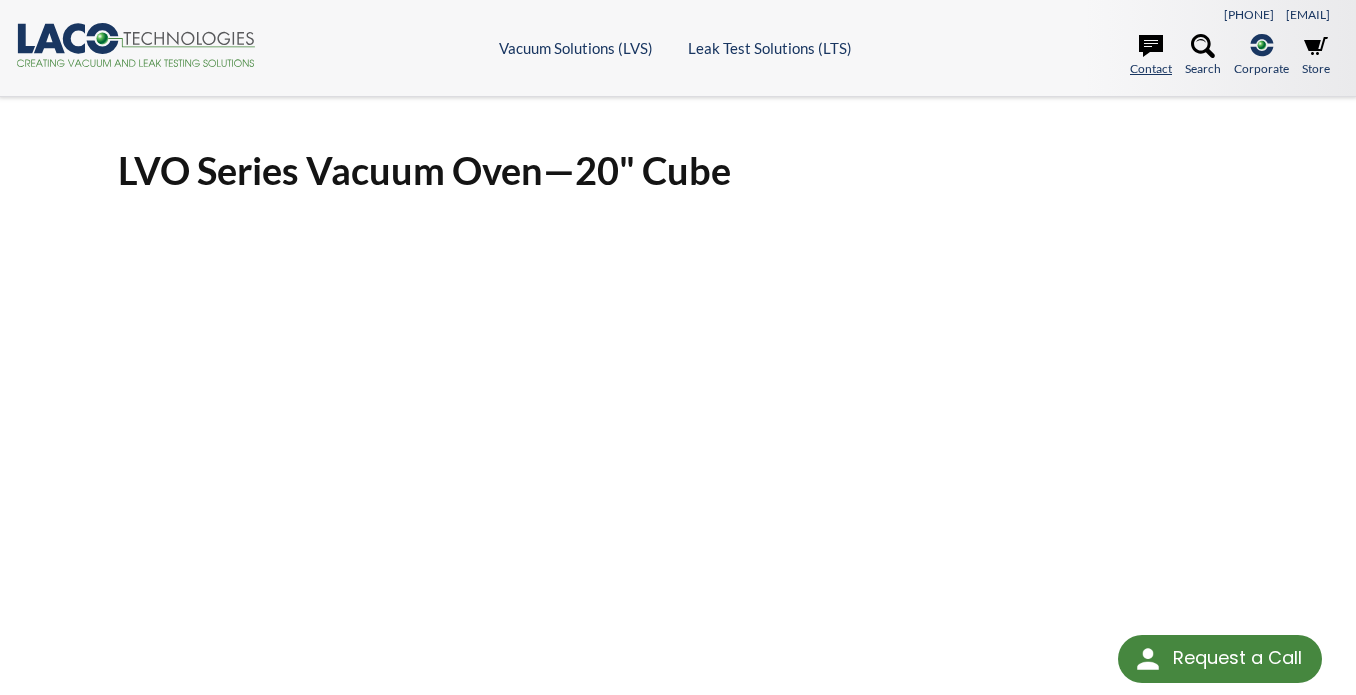 click on "Contact" at bounding box center (1151, 56) 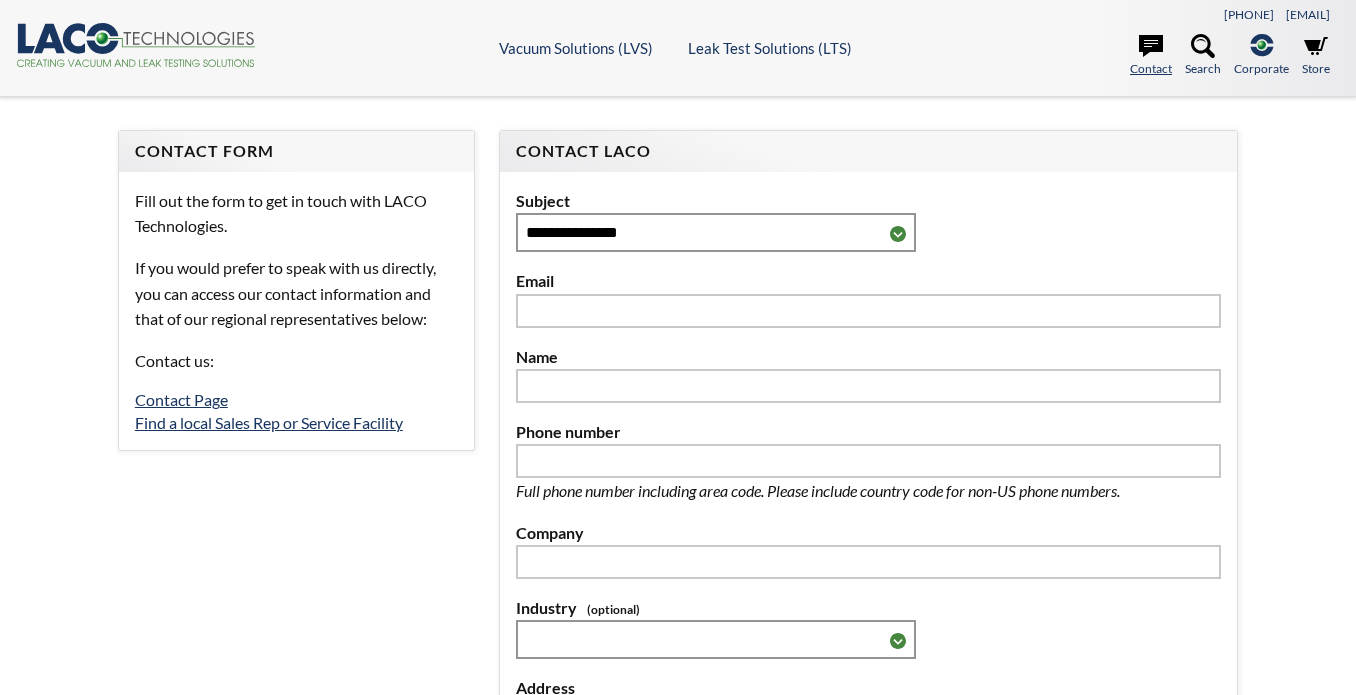 scroll, scrollTop: 0, scrollLeft: 0, axis: both 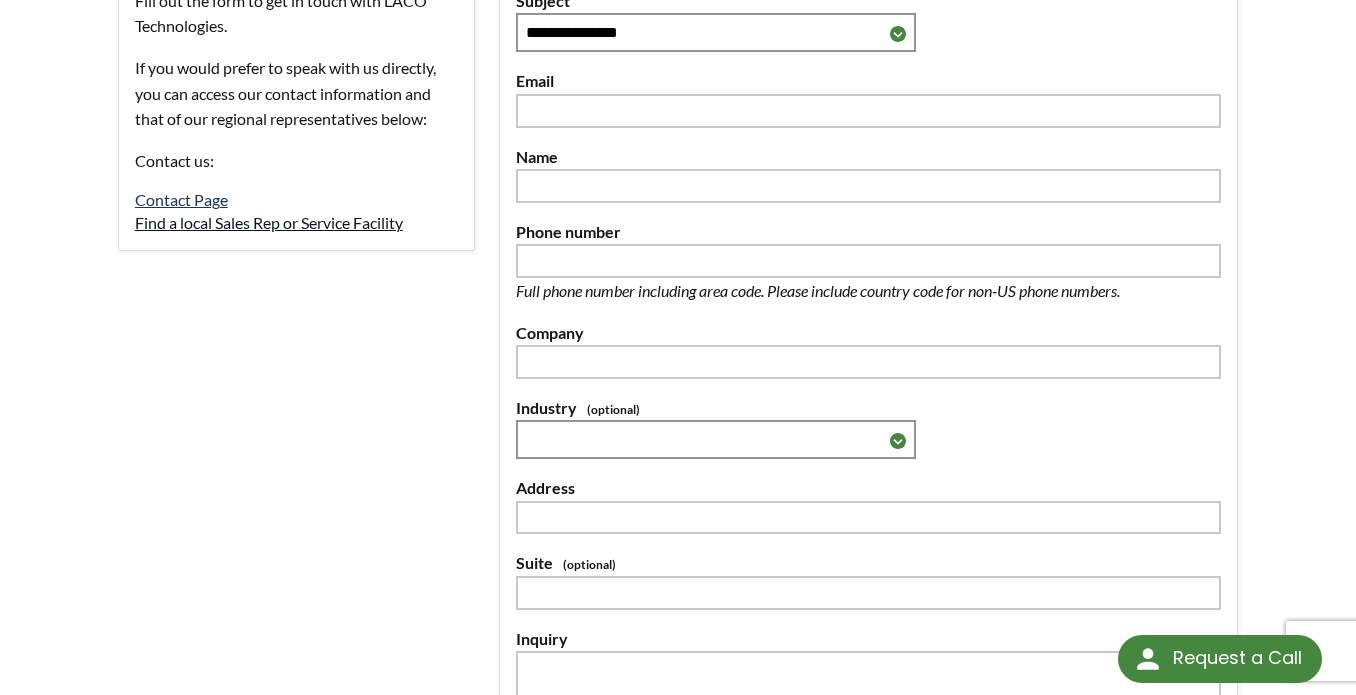 click on "Find a local Sales Rep or Service Facility" at bounding box center (269, 222) 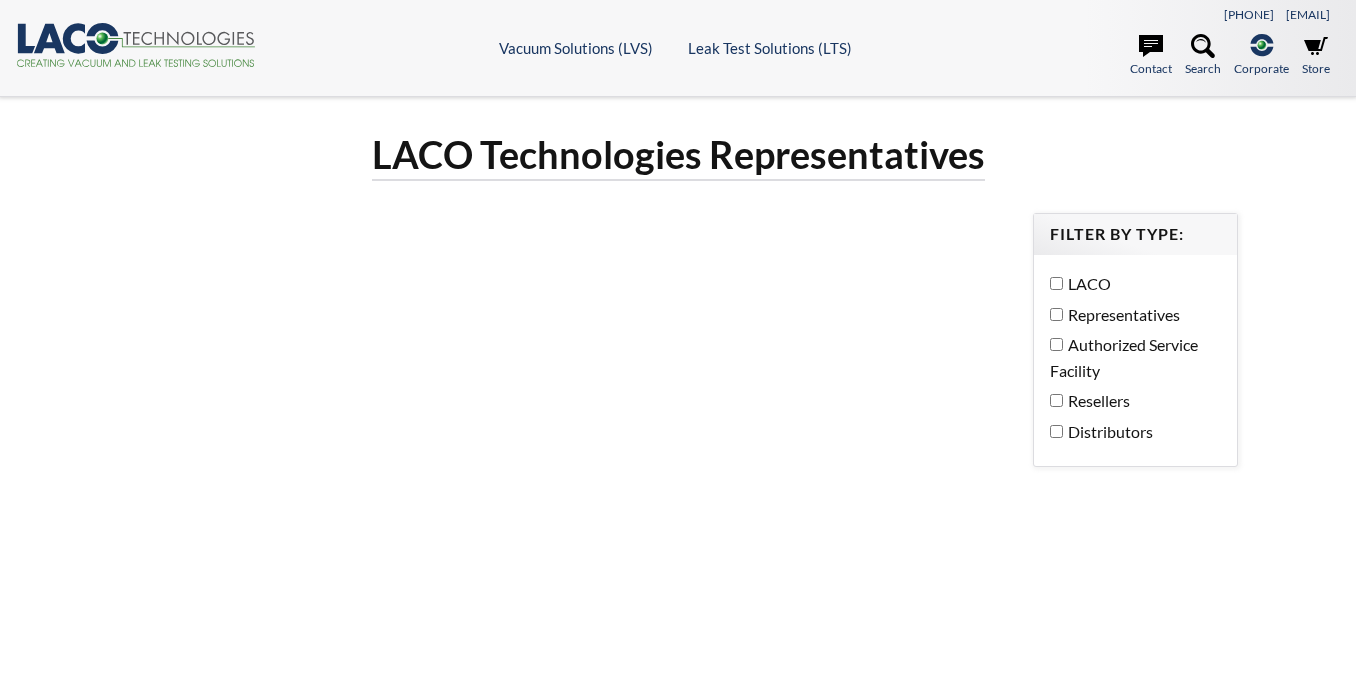 scroll, scrollTop: 0, scrollLeft: 0, axis: both 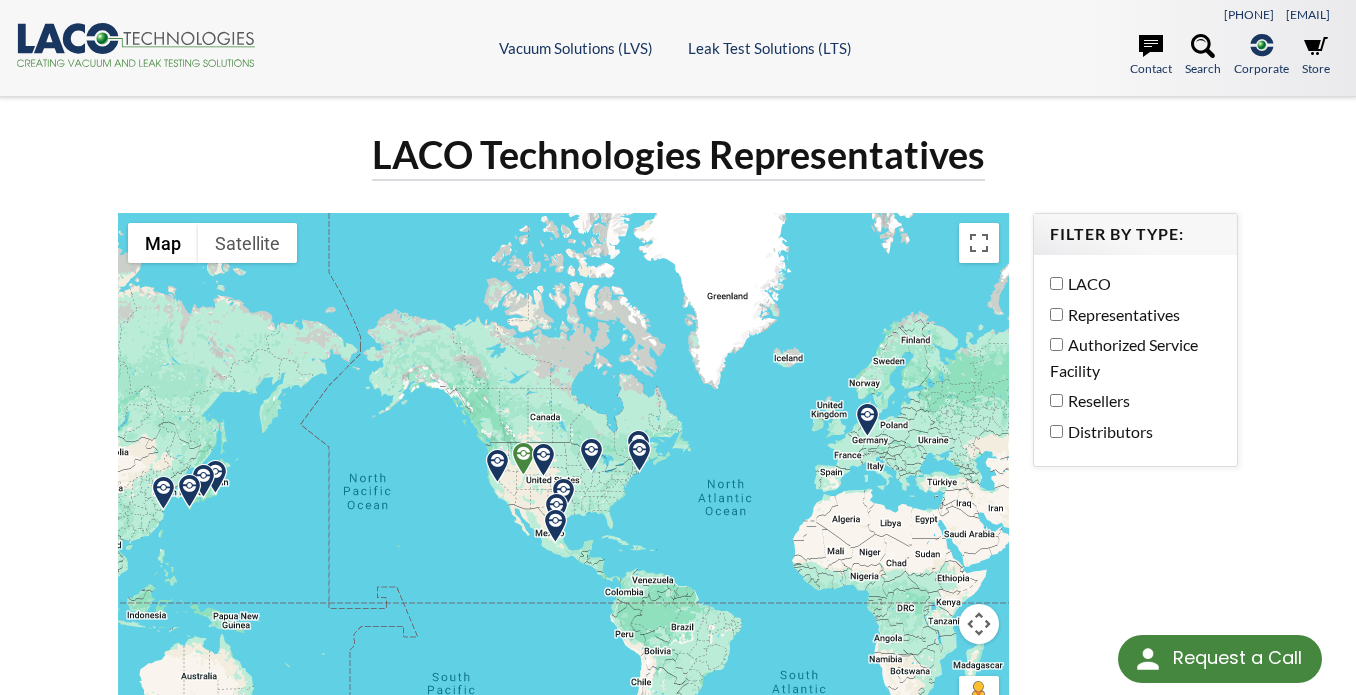 click at bounding box center (639, 455) 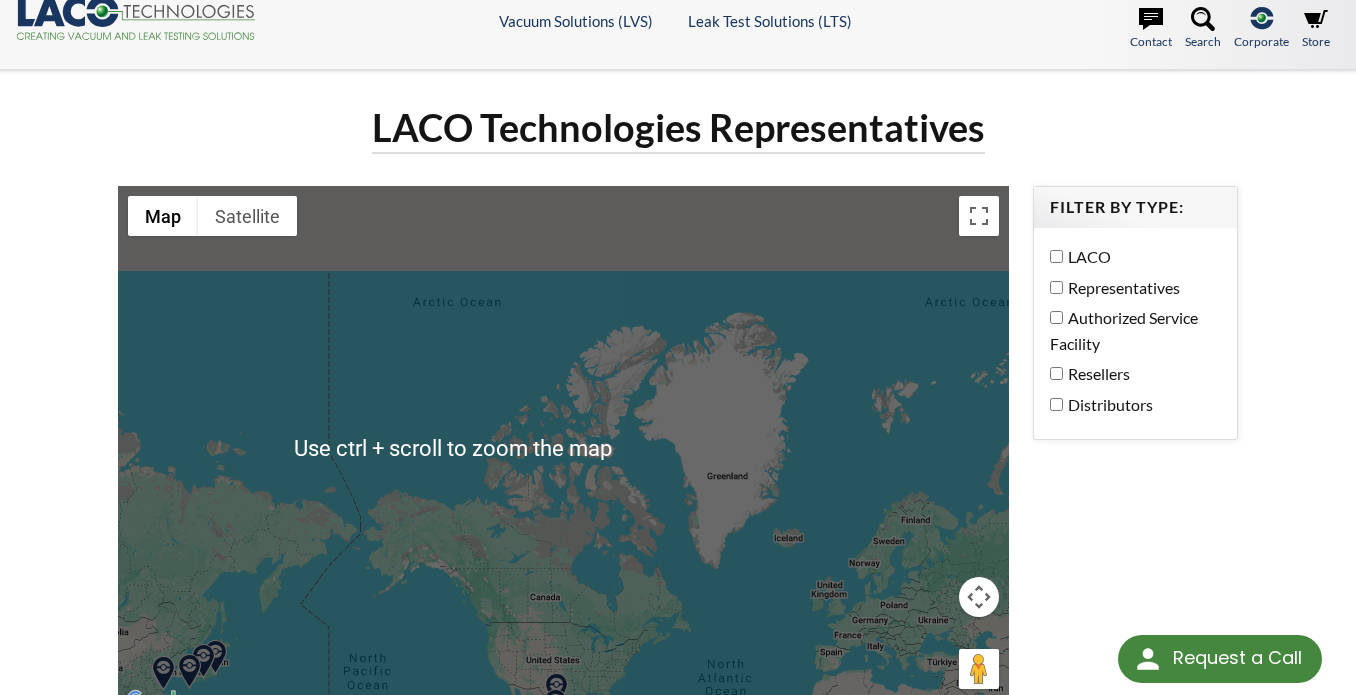 scroll, scrollTop: 0, scrollLeft: 0, axis: both 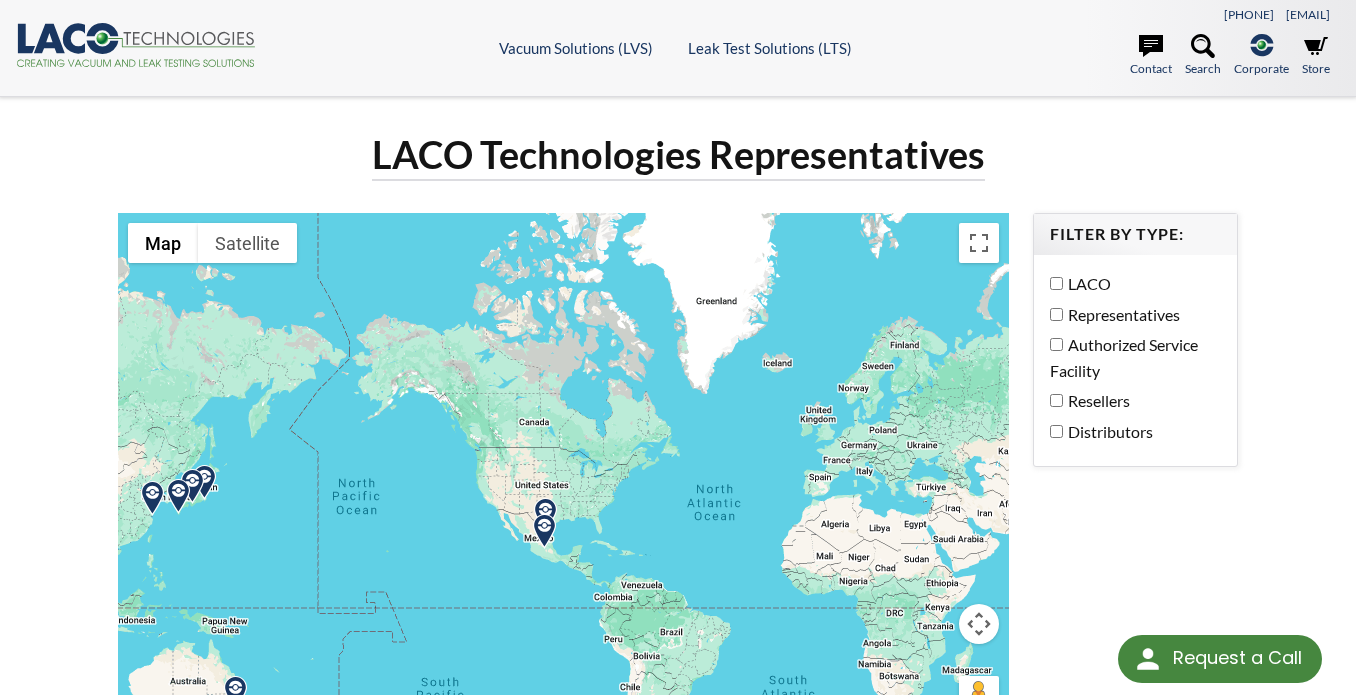 drag, startPoint x: 801, startPoint y: 568, endPoint x: 788, endPoint y: 366, distance: 202.41788 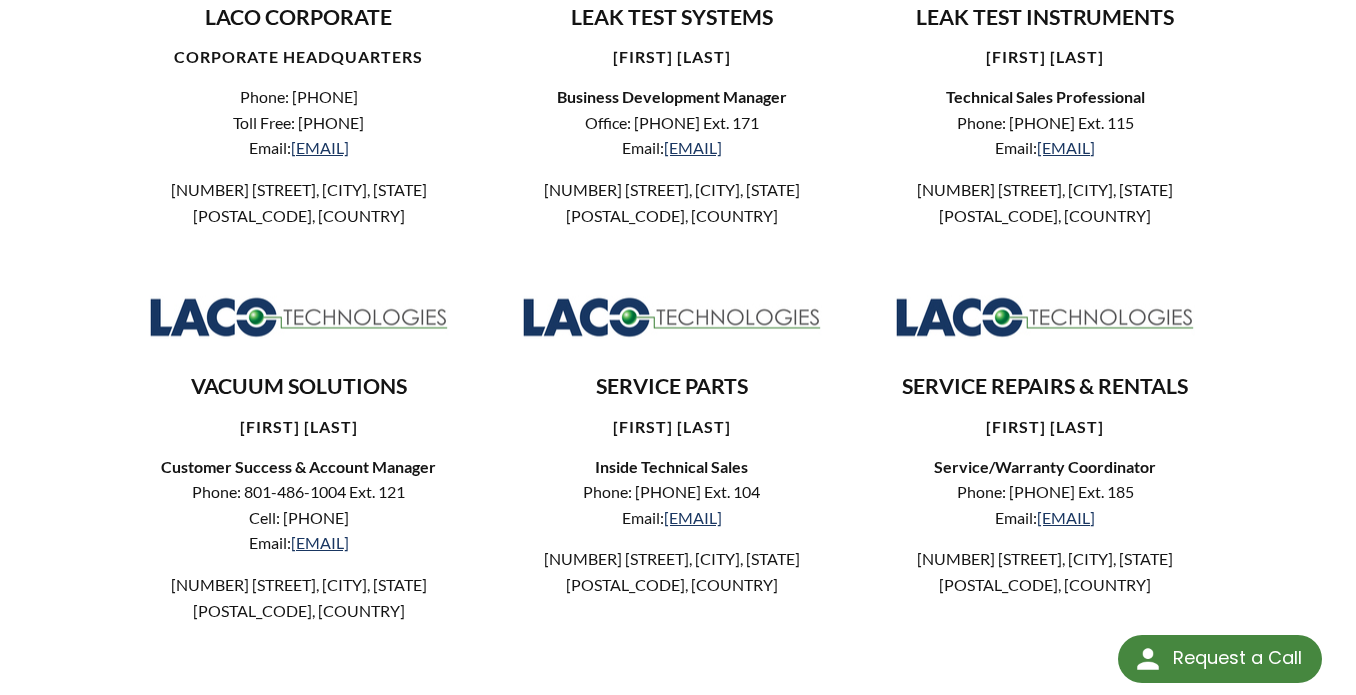 scroll, scrollTop: 900, scrollLeft: 0, axis: vertical 